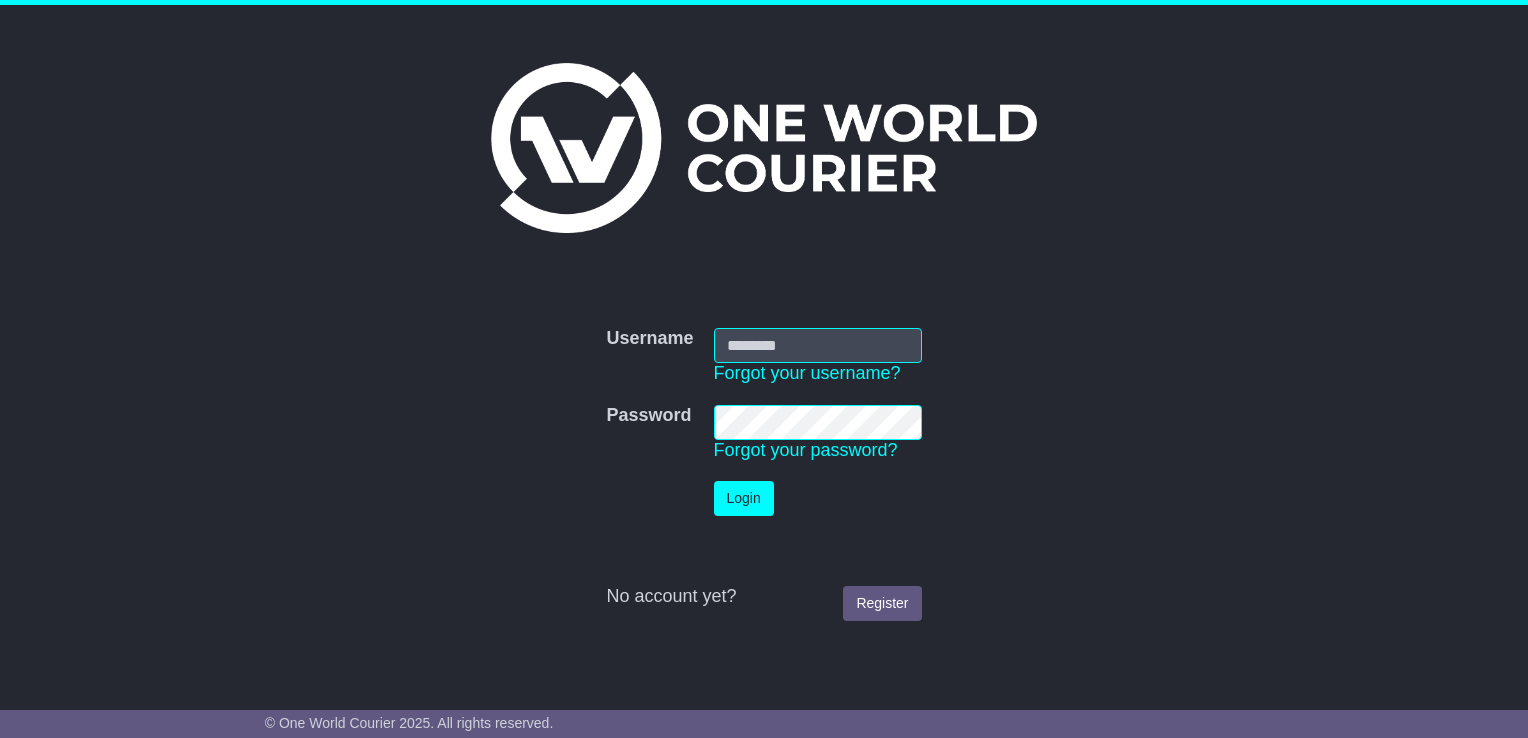 scroll, scrollTop: 0, scrollLeft: 0, axis: both 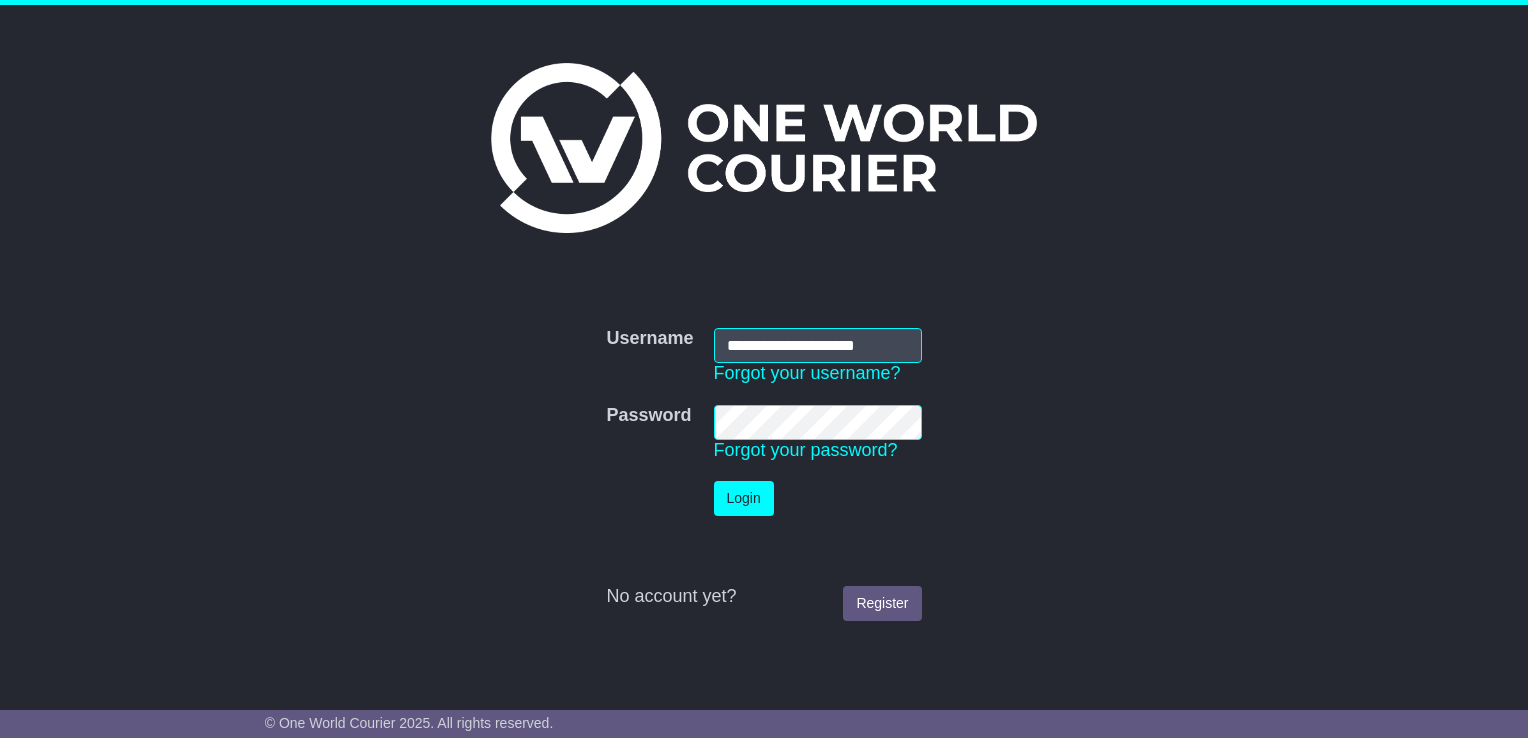 click on "Login" at bounding box center [744, 498] 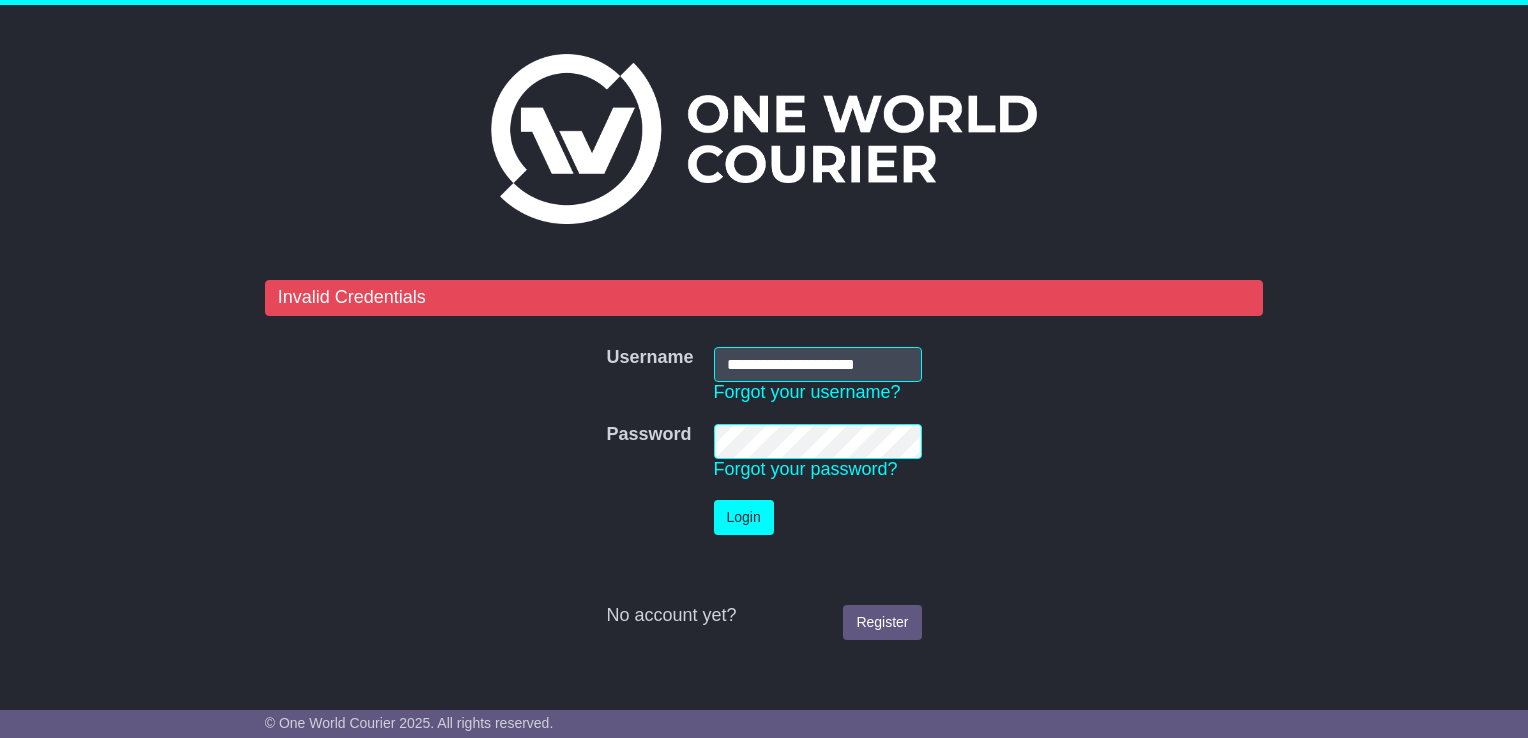 click on "Login" at bounding box center [744, 517] 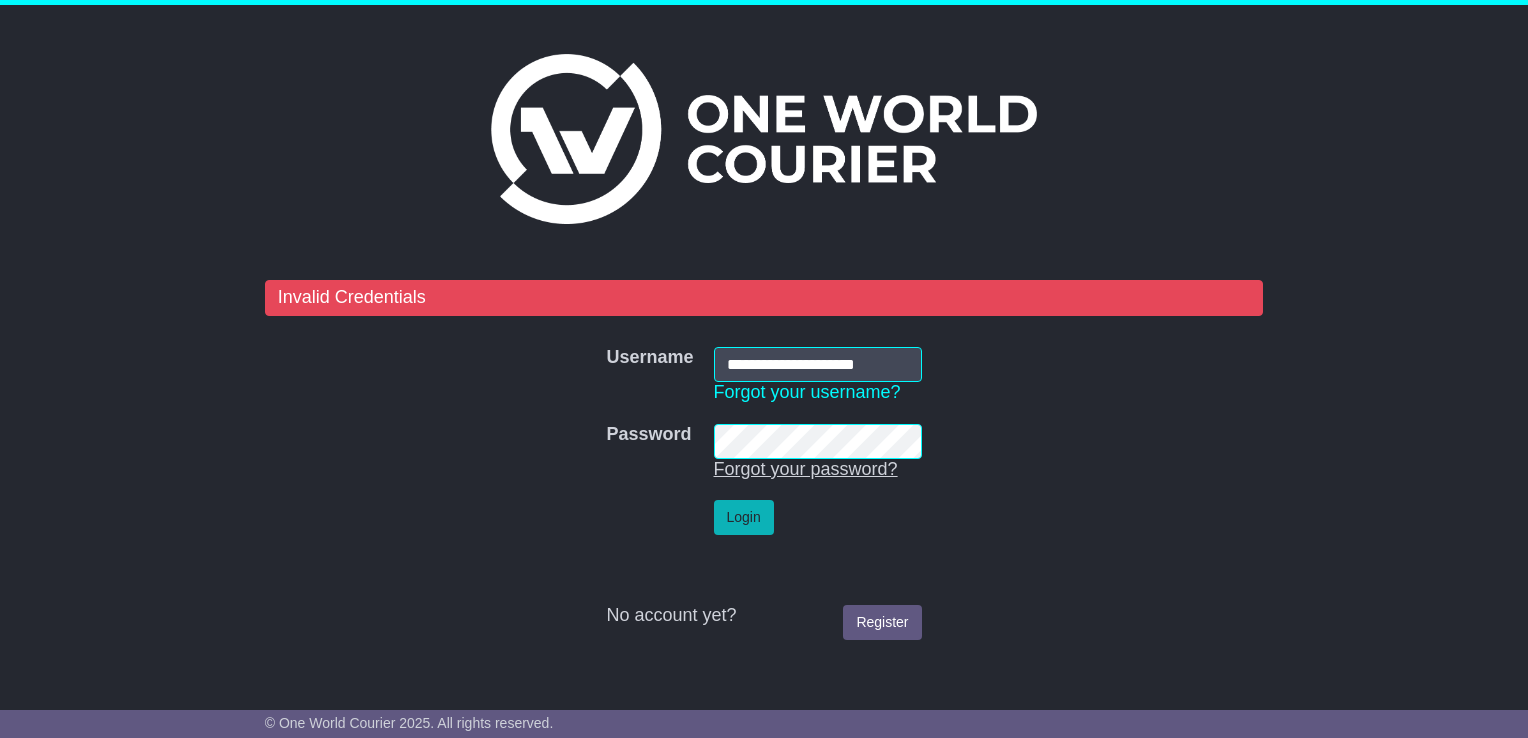 click on "**********" at bounding box center [764, 450] 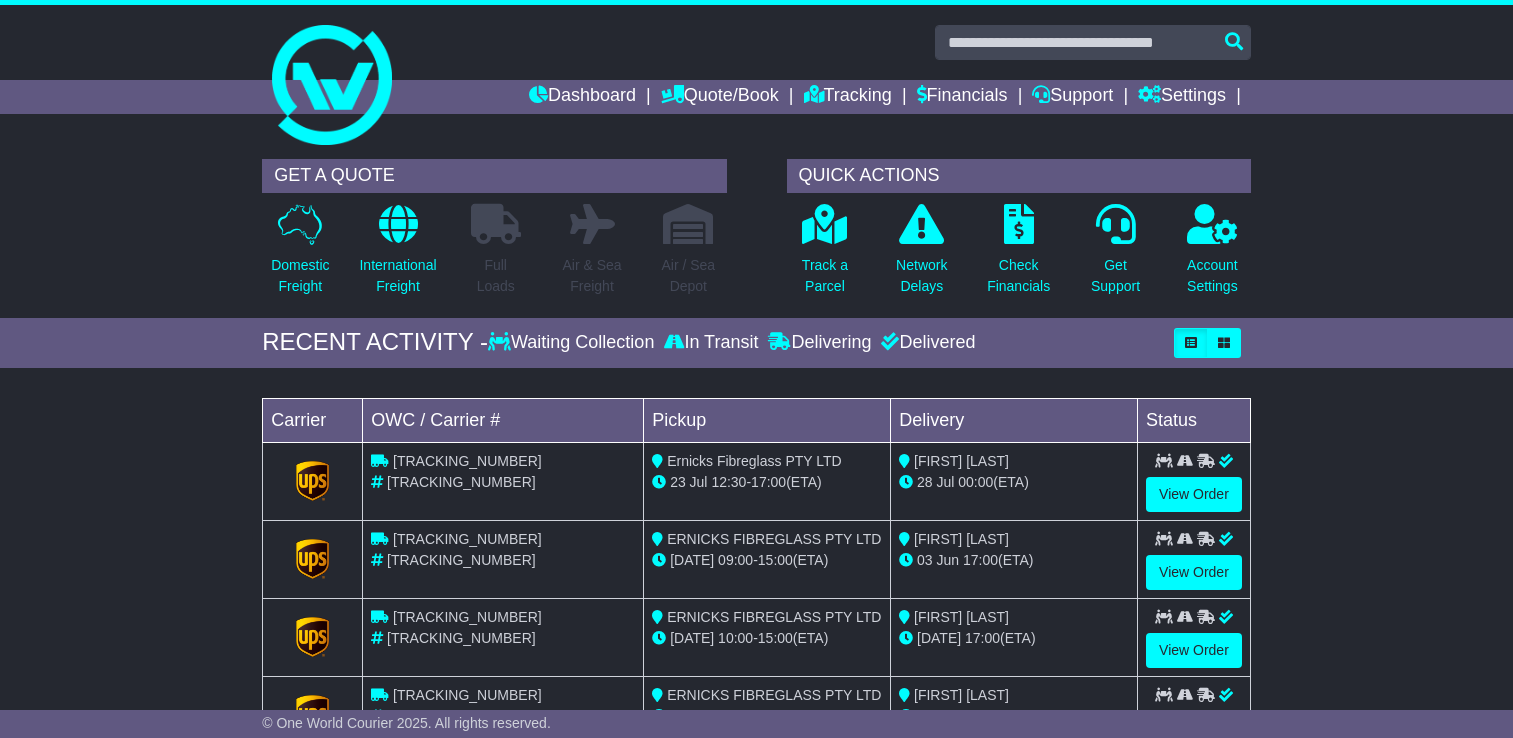 scroll, scrollTop: 0, scrollLeft: 0, axis: both 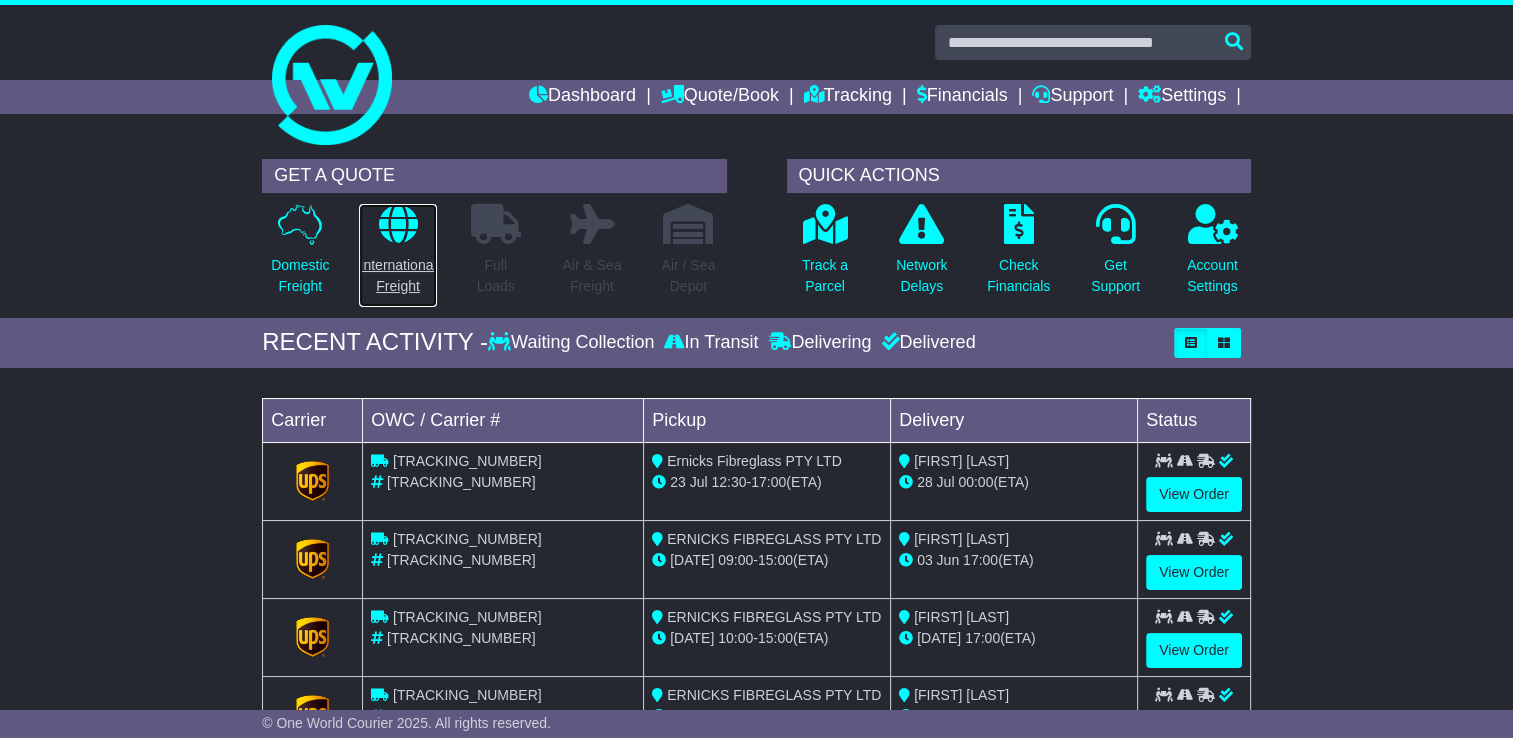 click on "International Freight" at bounding box center [397, 276] 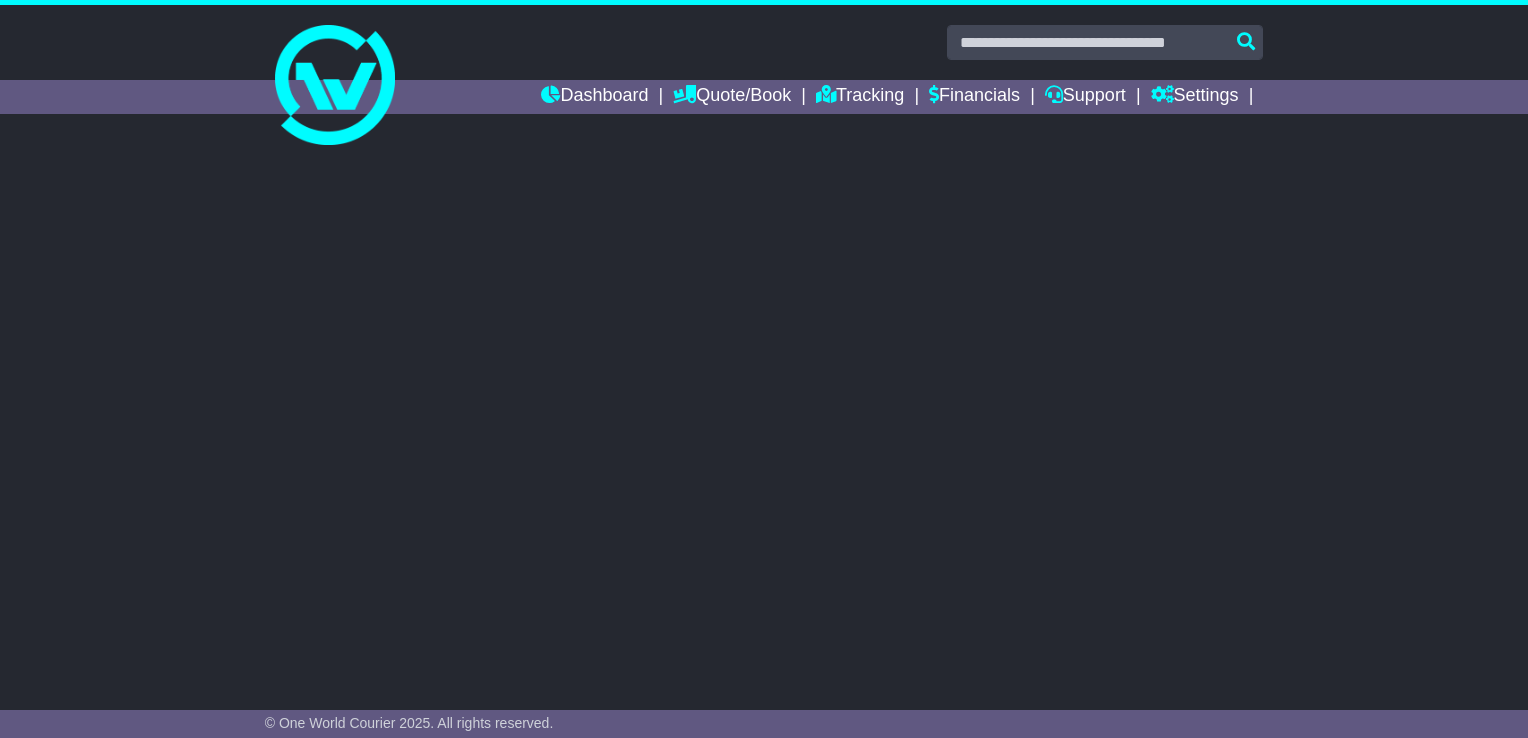 scroll, scrollTop: 0, scrollLeft: 0, axis: both 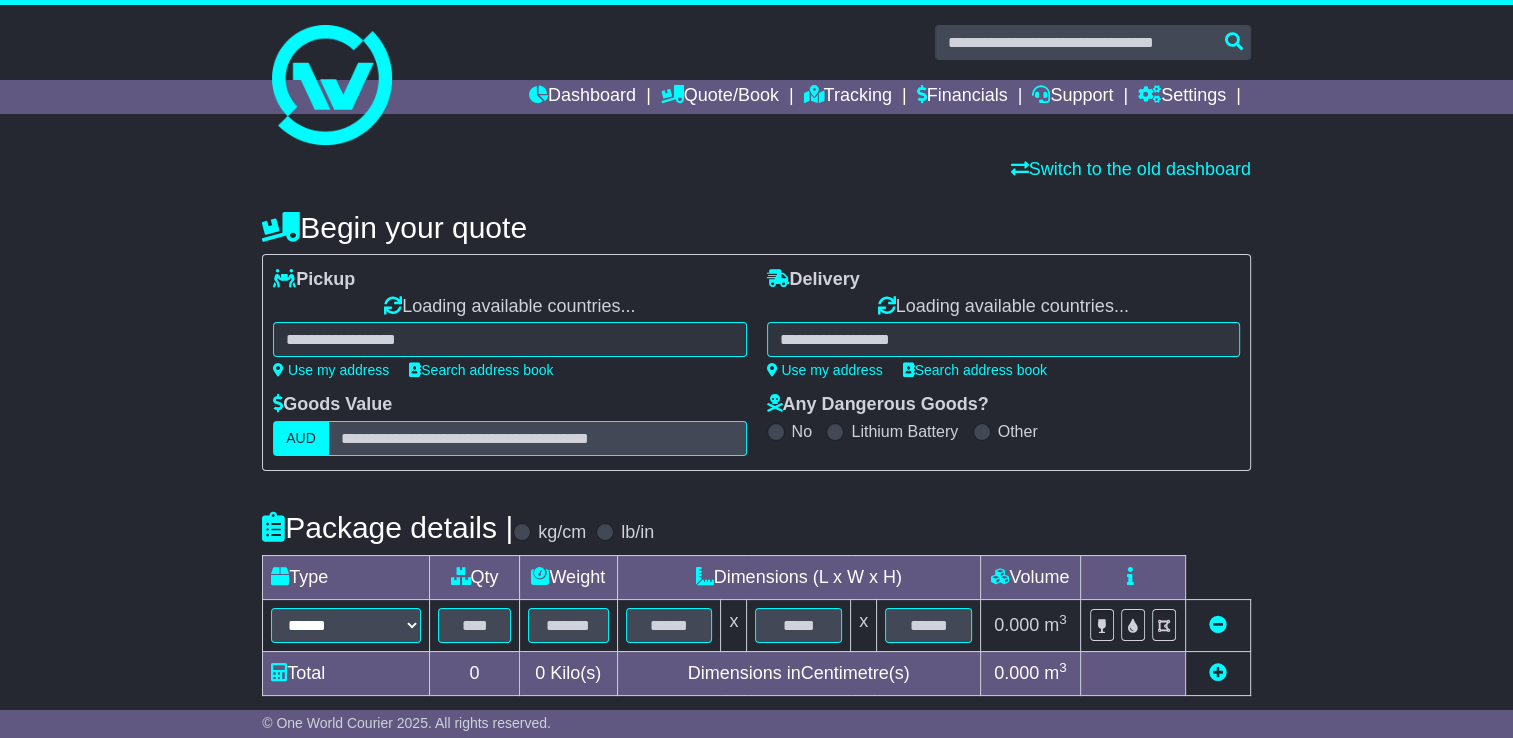 select 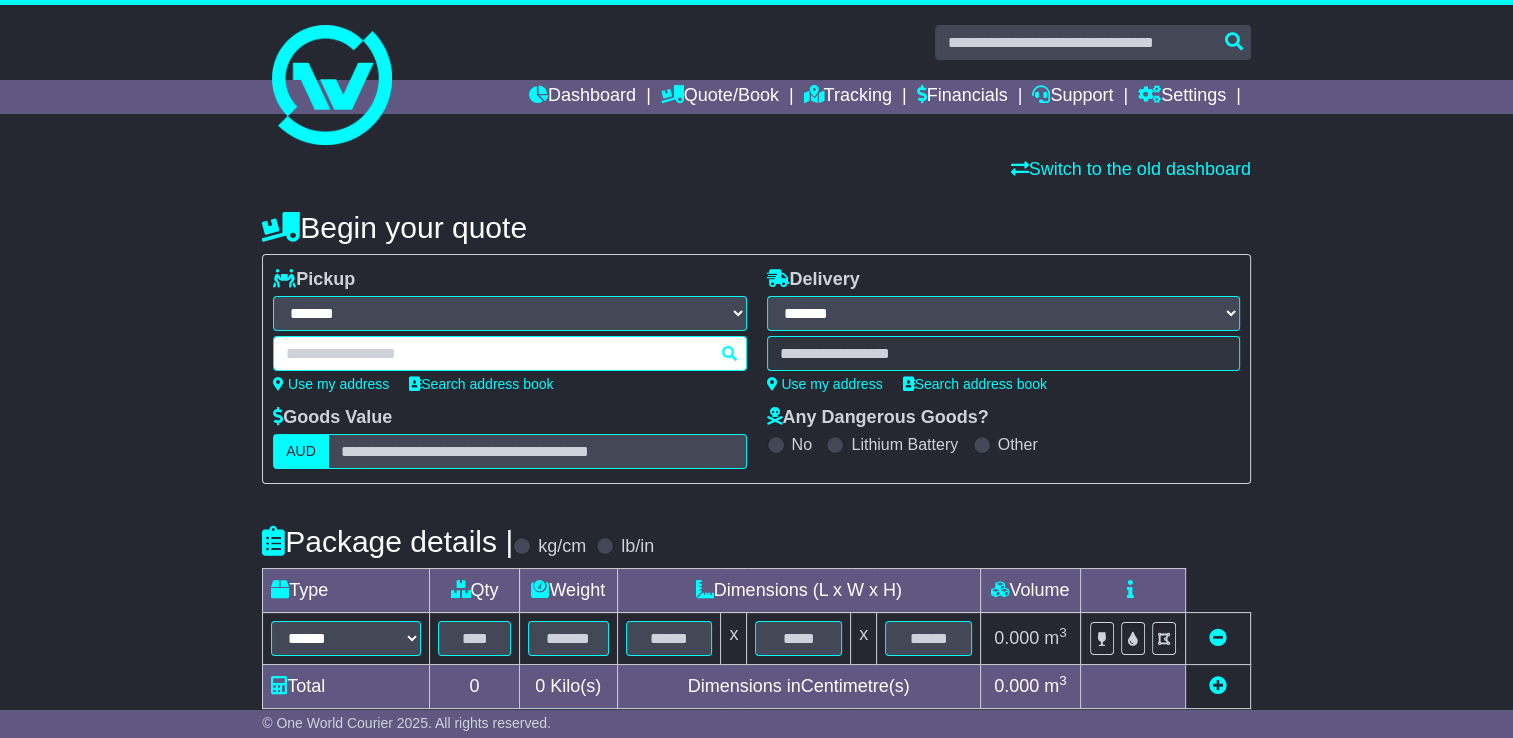 click at bounding box center [509, 353] 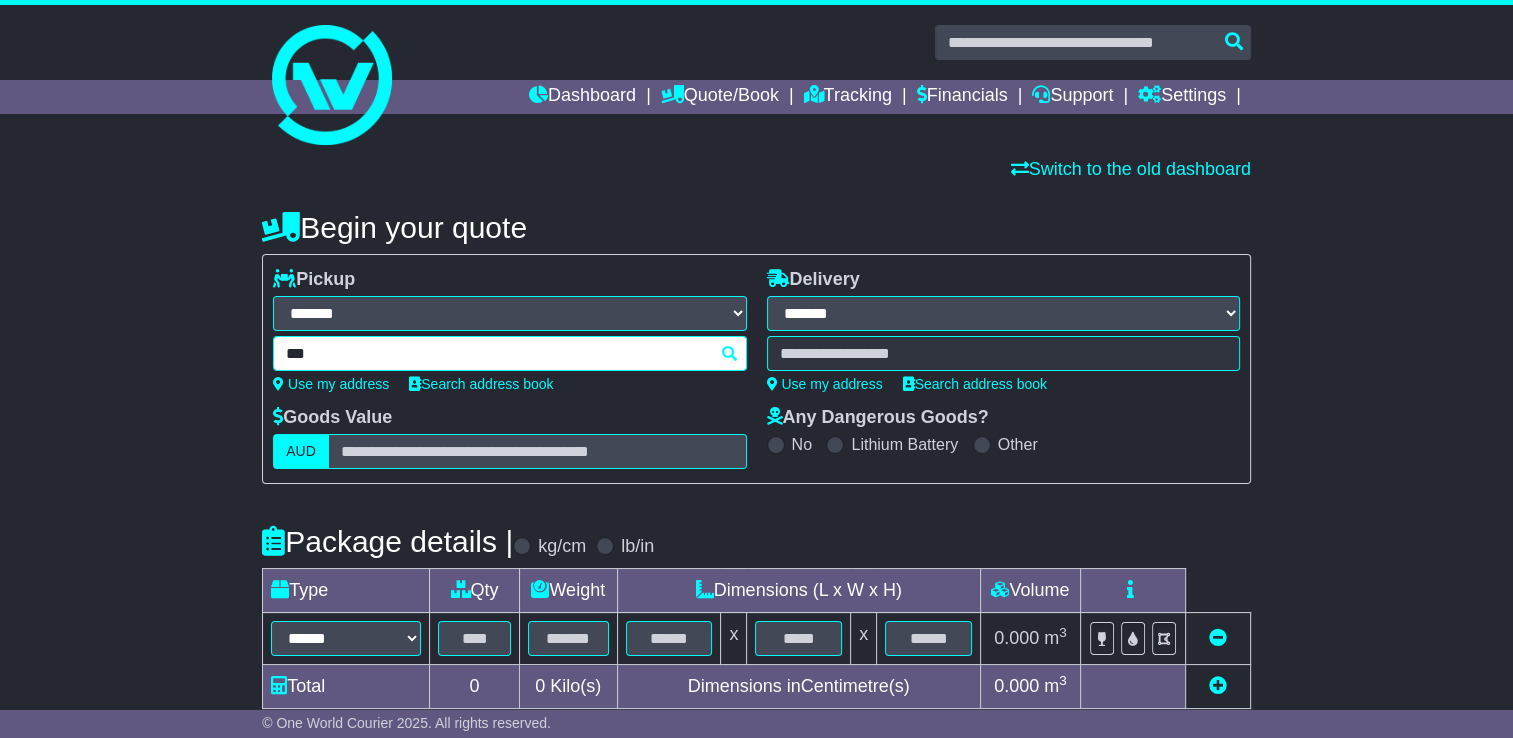 type on "****" 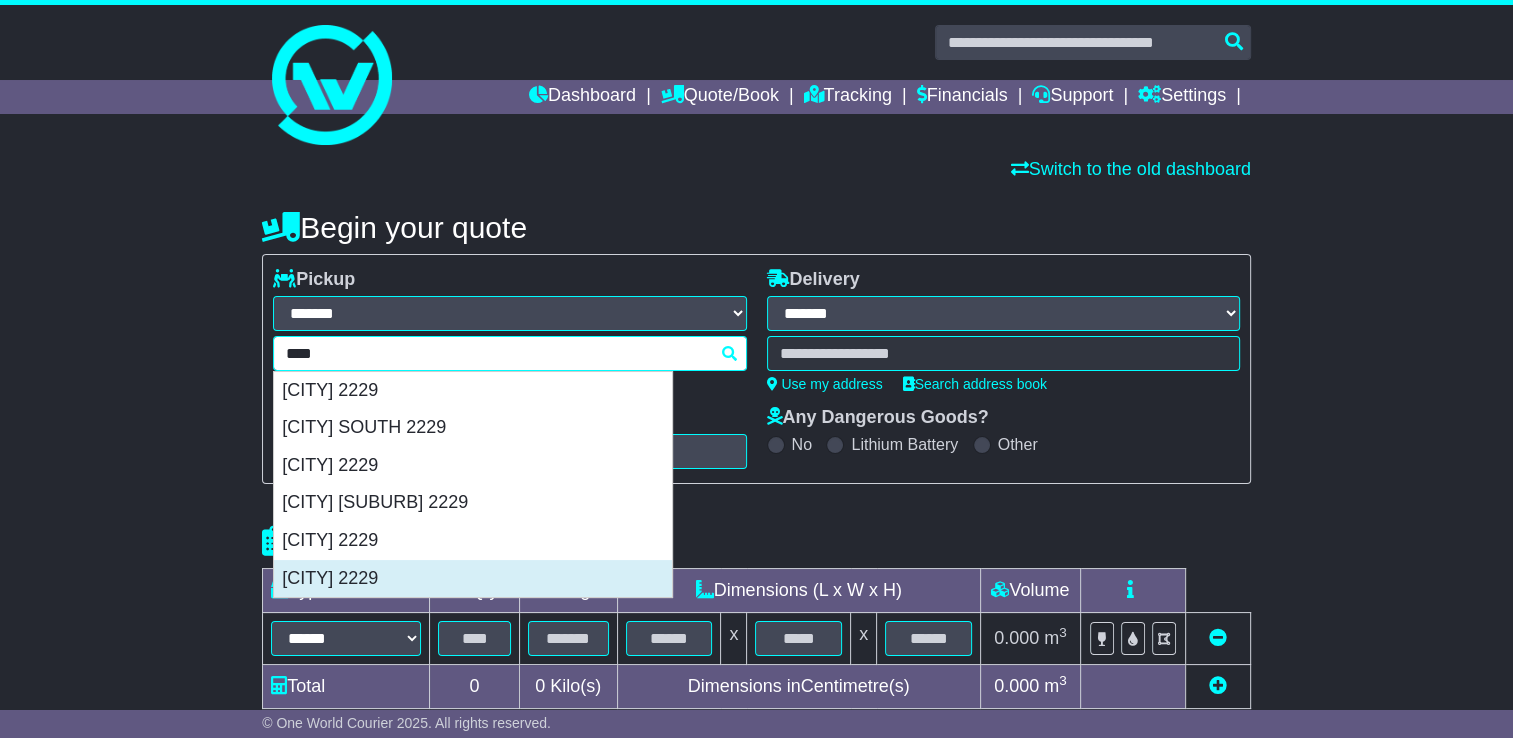 click on "TAREN POINT 2229" at bounding box center (473, 579) 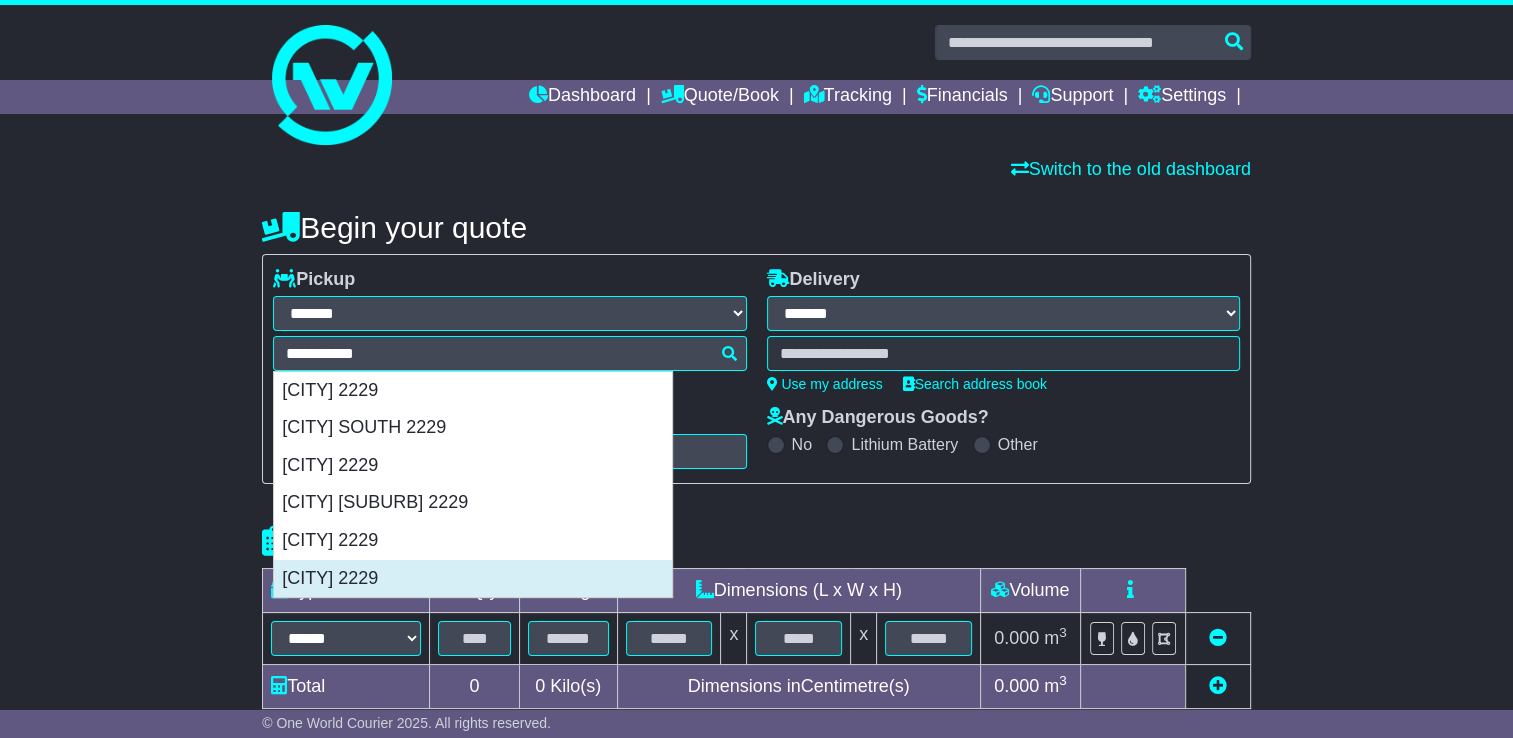 type on "**********" 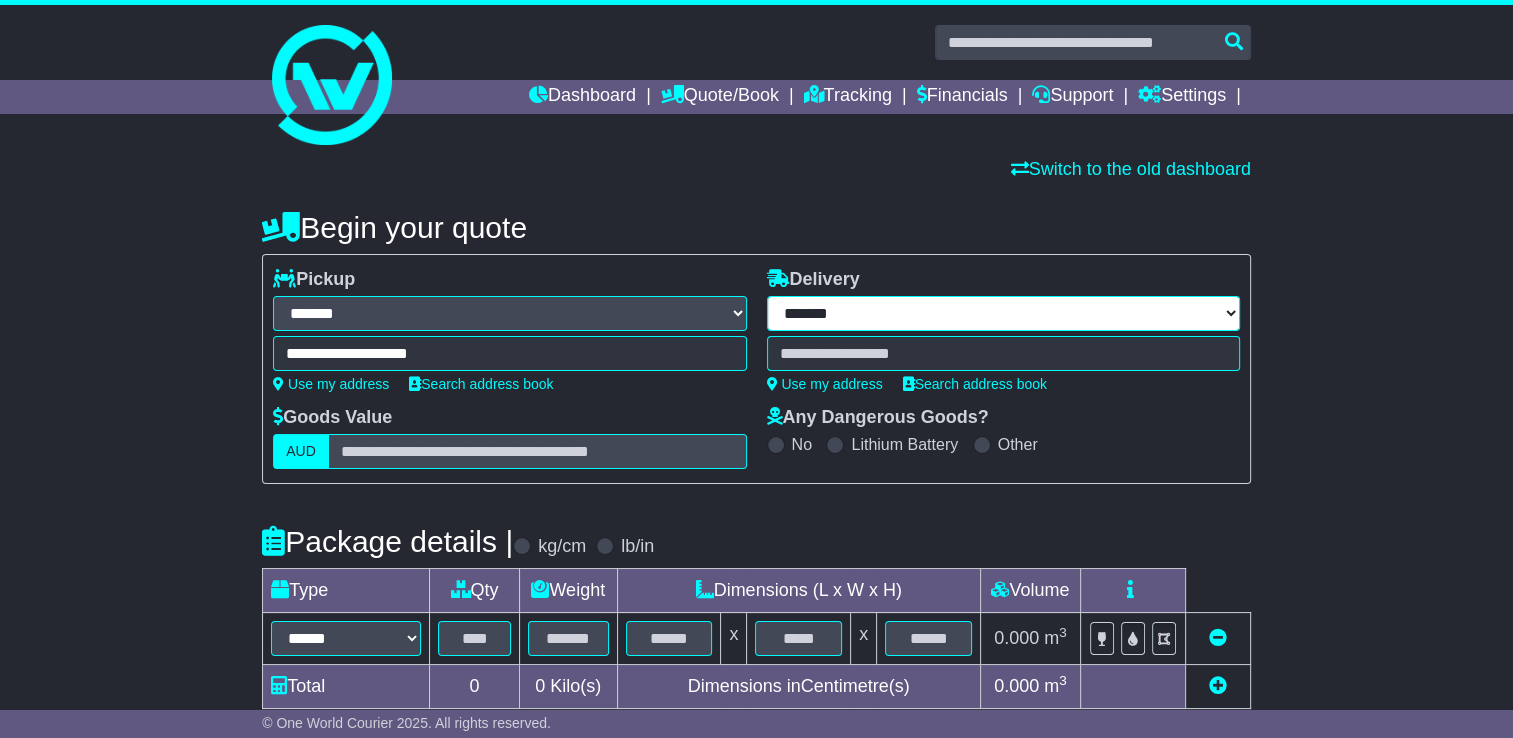 click on "**********" at bounding box center [1003, 313] 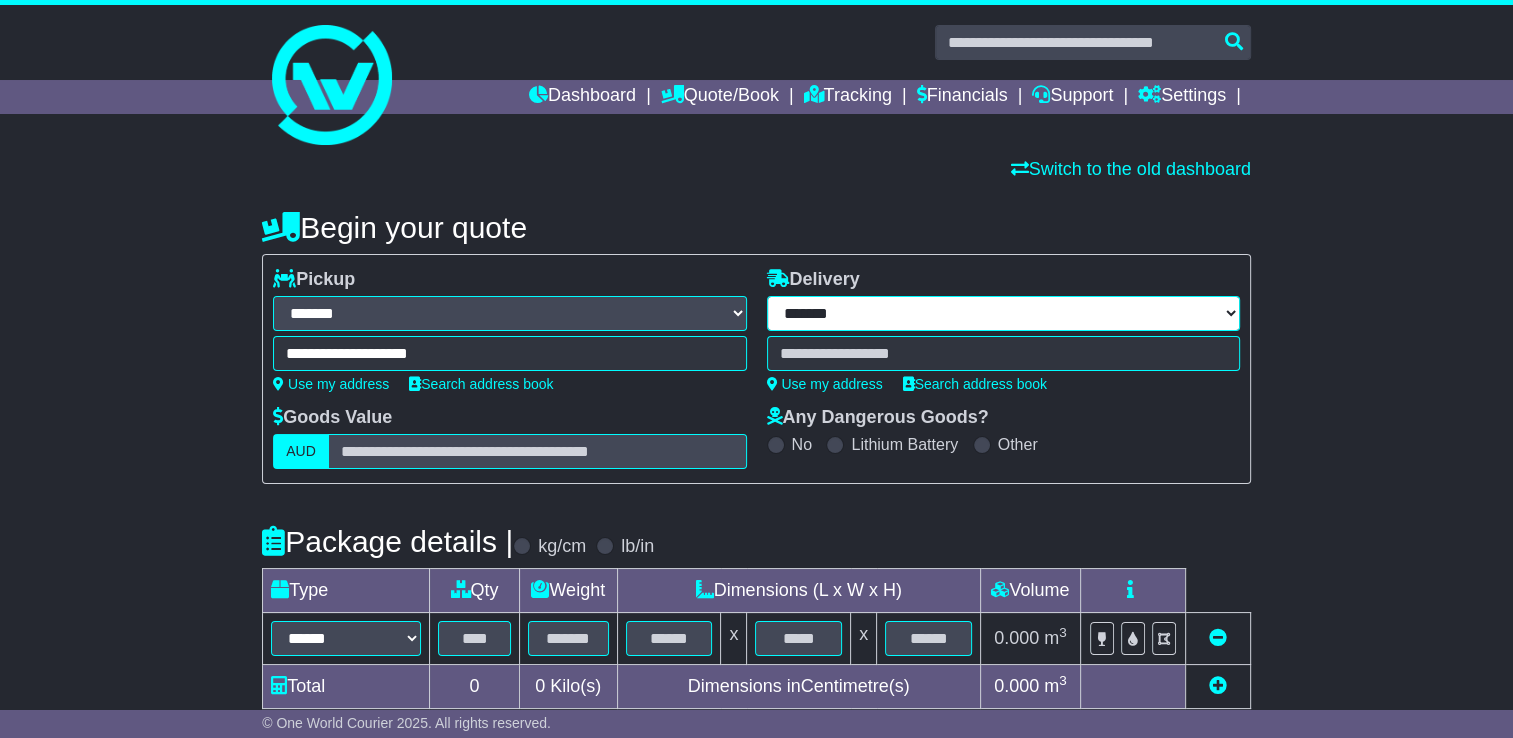 select on "***" 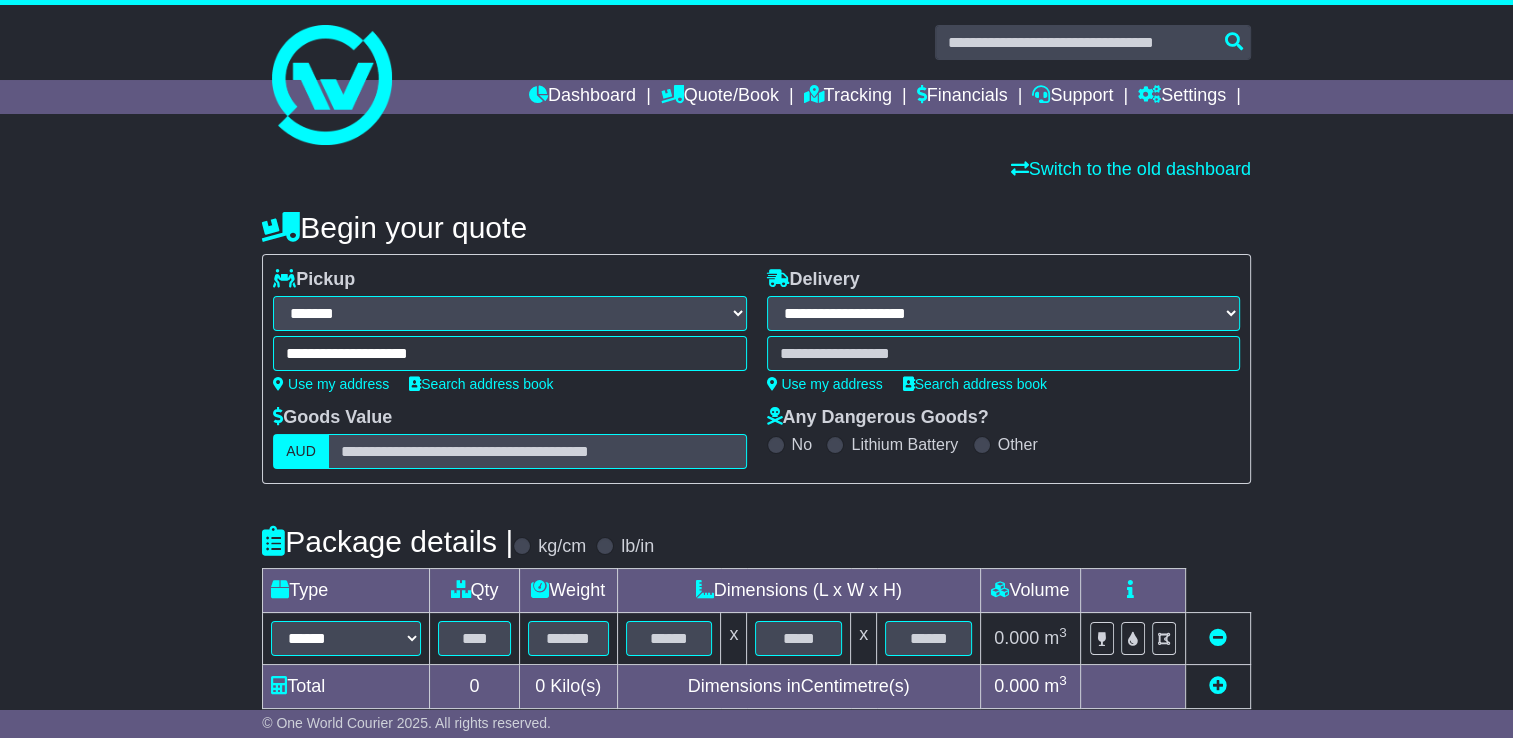 click on "**********" at bounding box center [1003, 313] 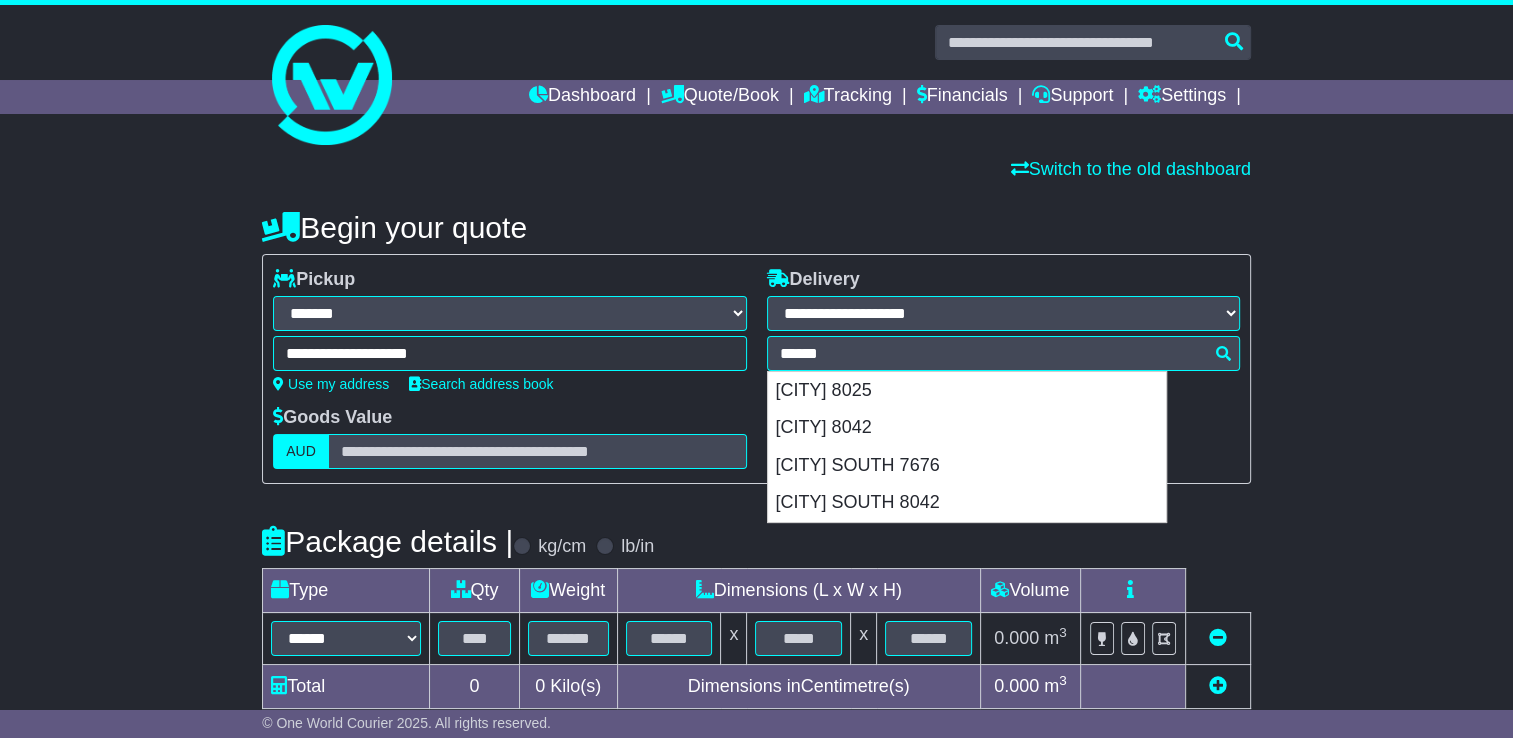 type on "******" 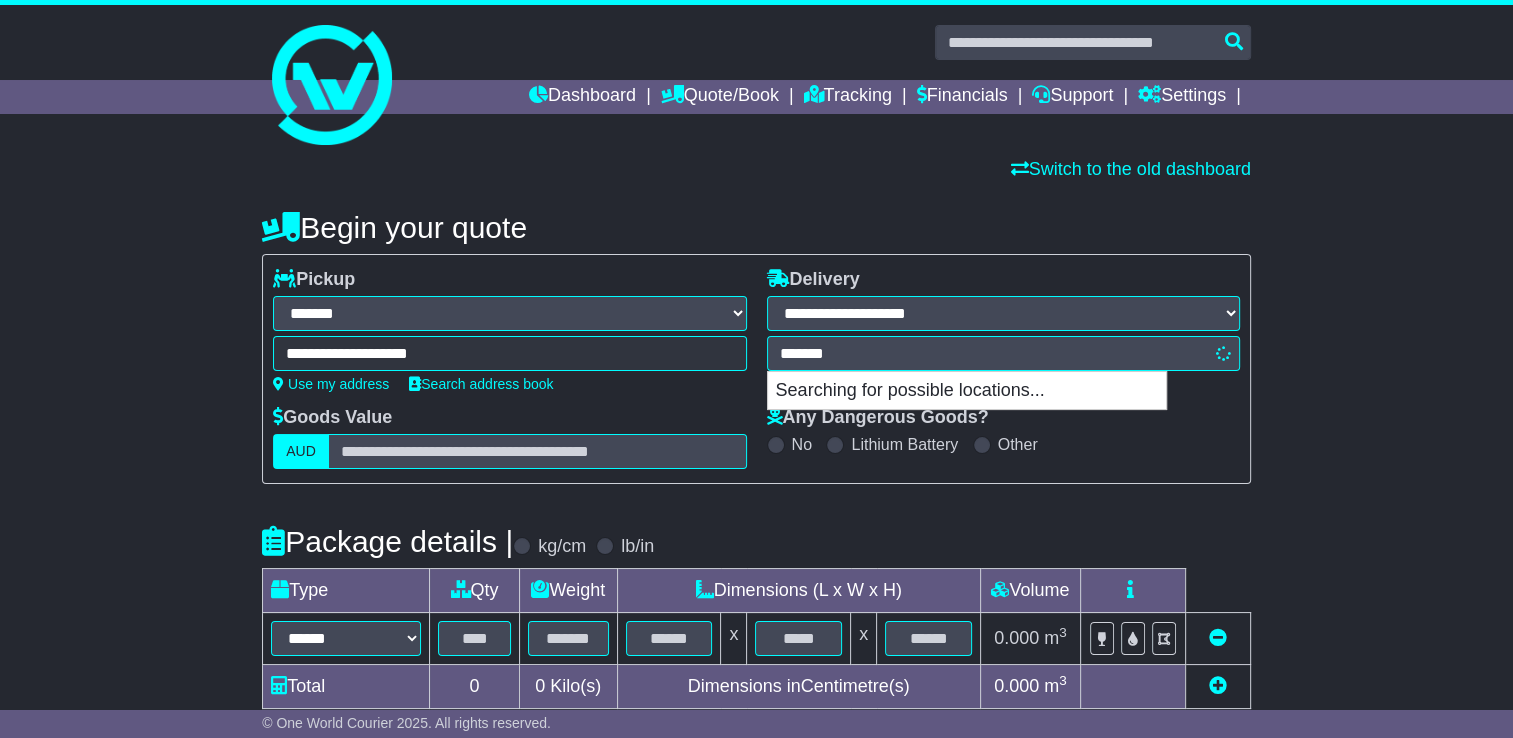 type on "**********" 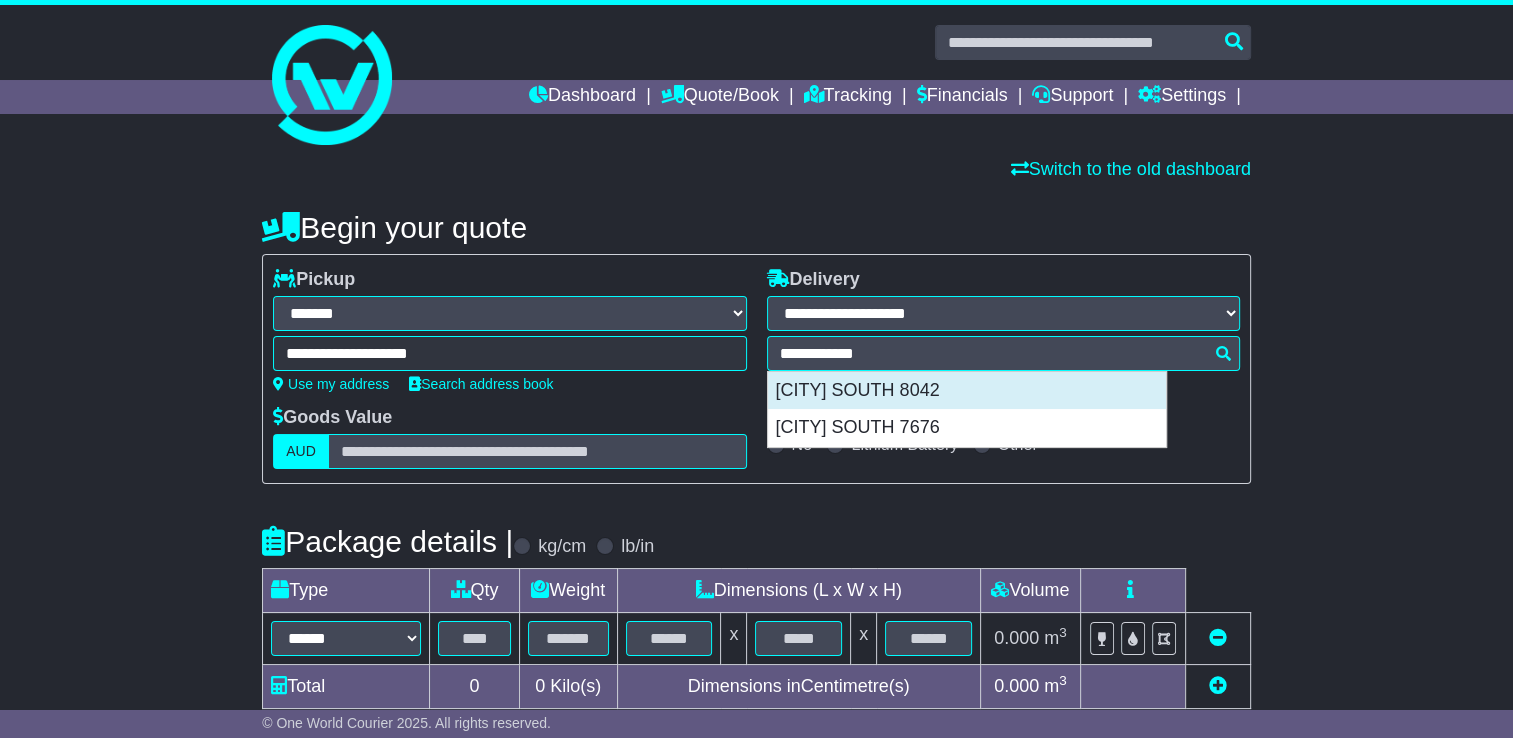click on "HORNBY SOUTH 8042" at bounding box center [967, 391] 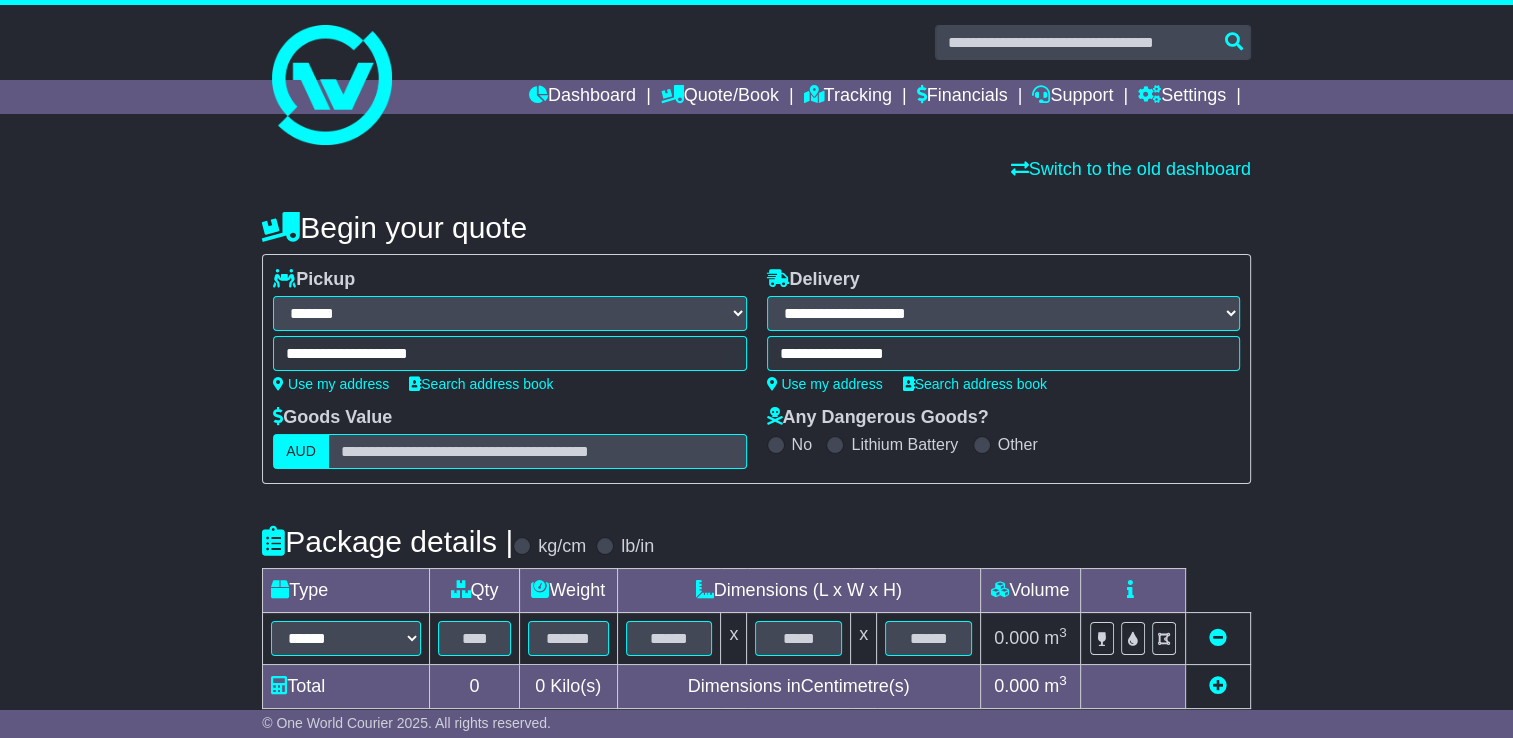 type on "**********" 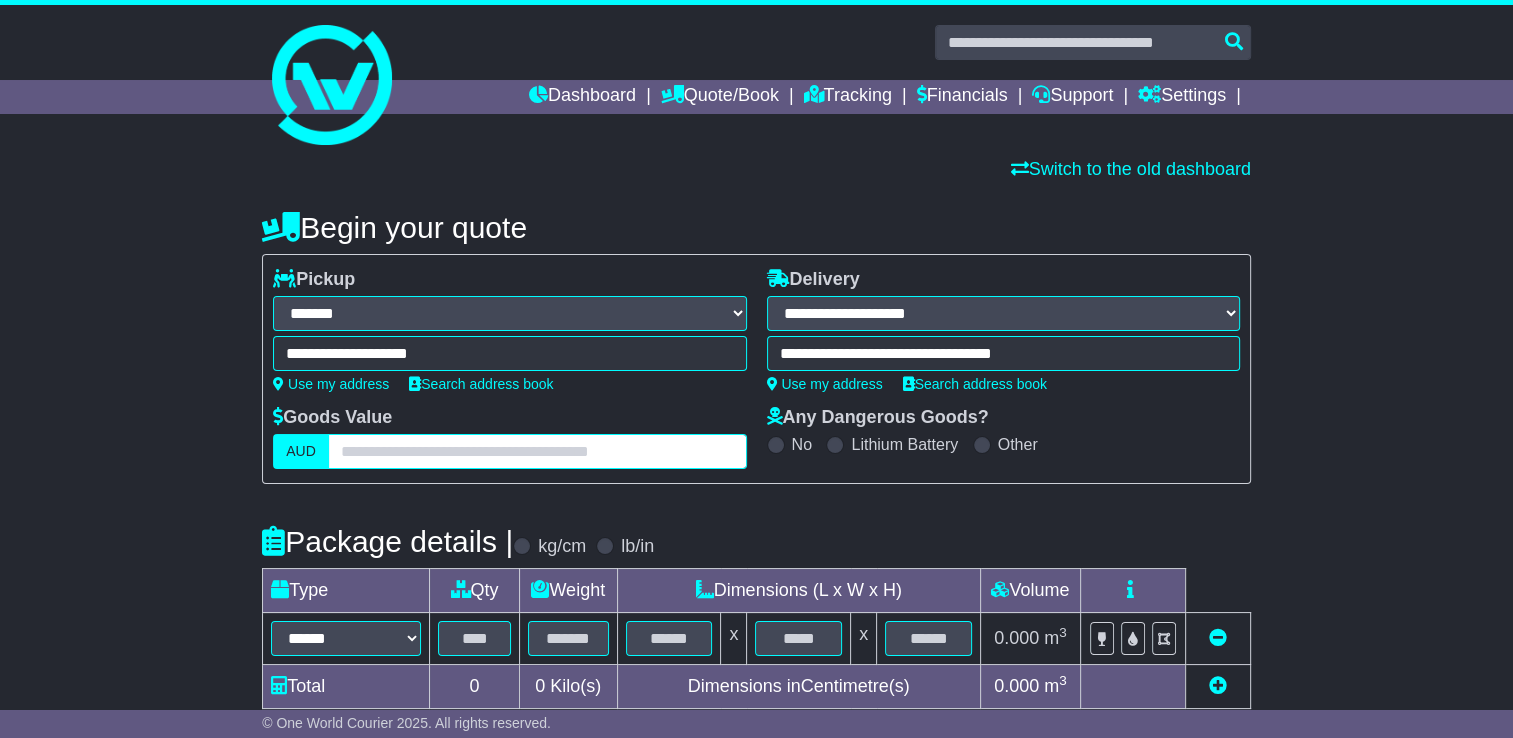 click at bounding box center [537, 451] 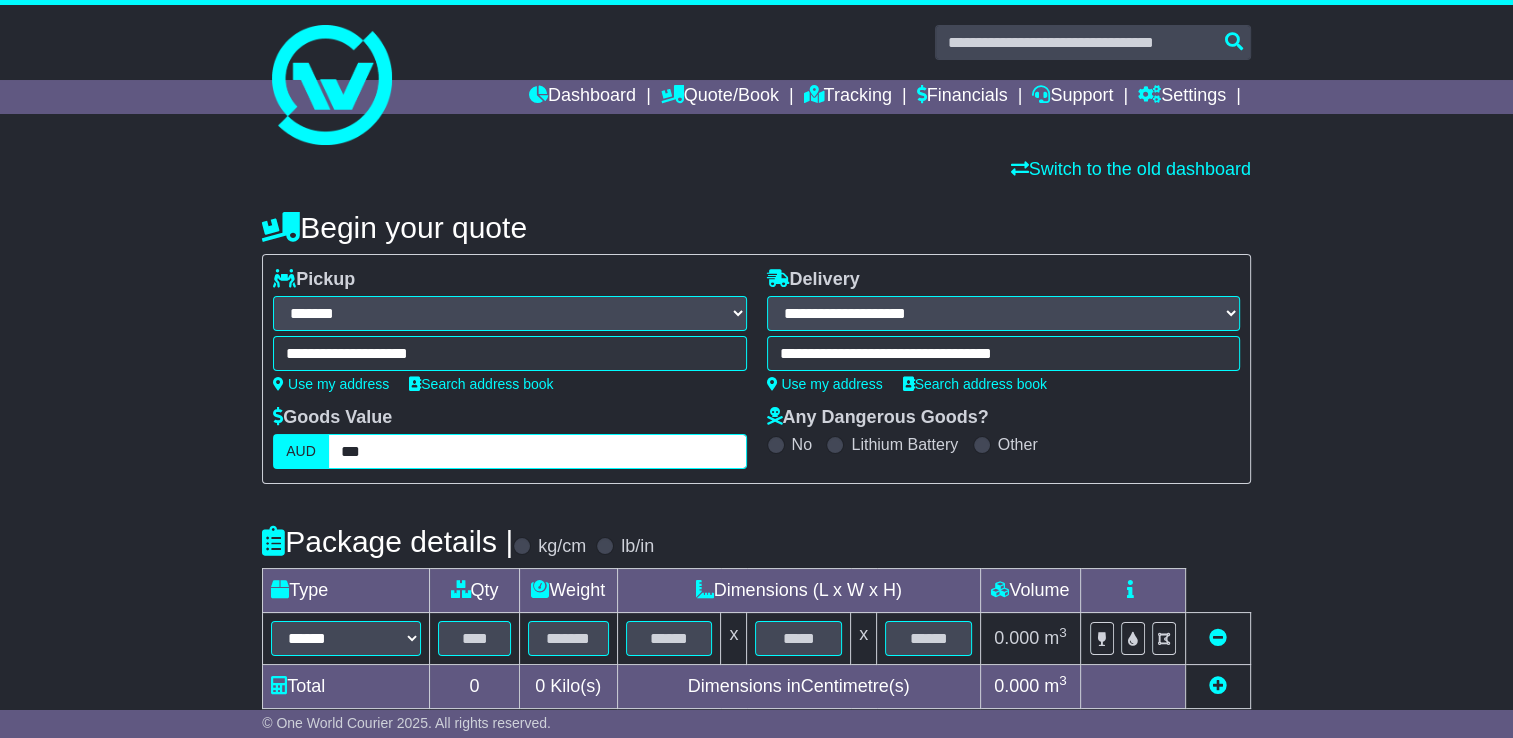 scroll, scrollTop: 100, scrollLeft: 0, axis: vertical 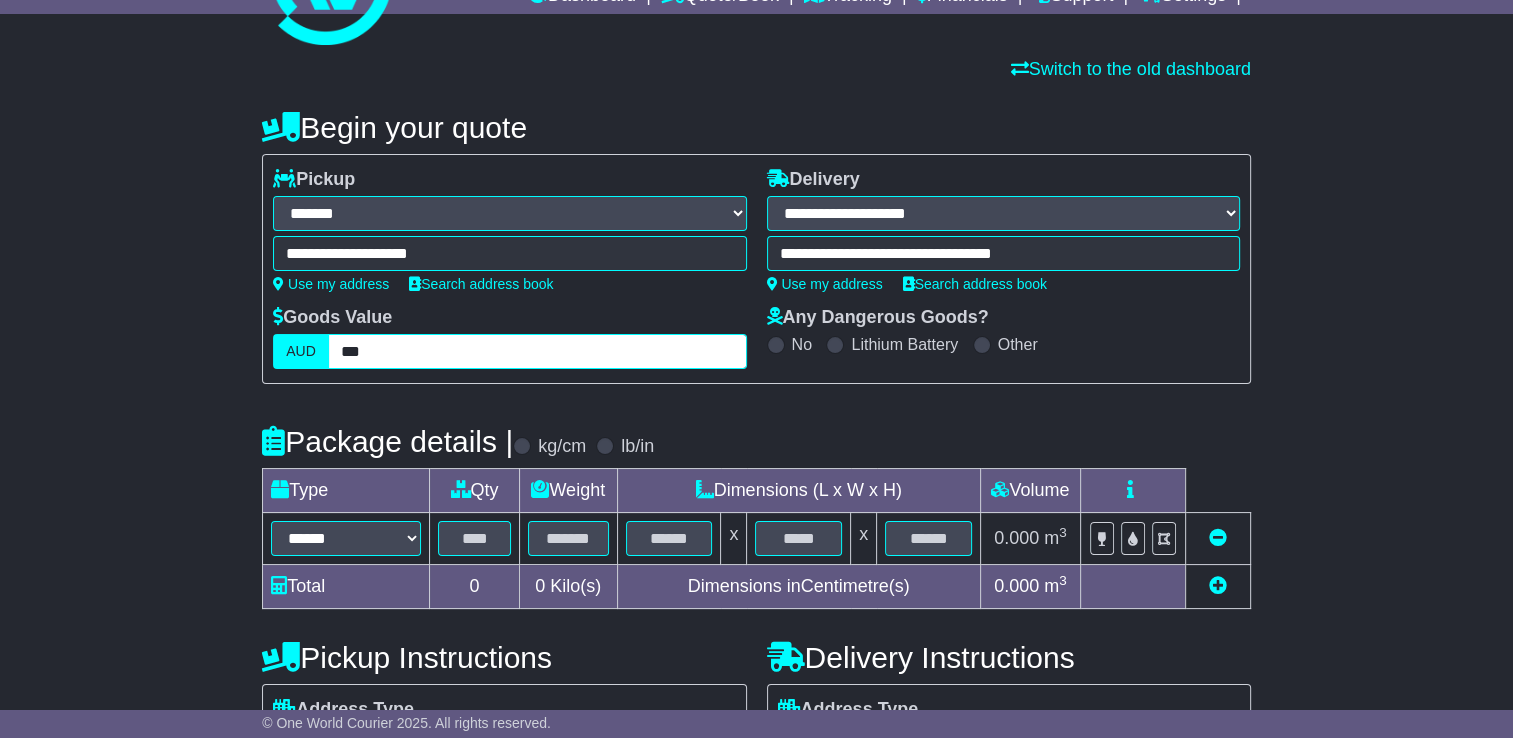 type on "***" 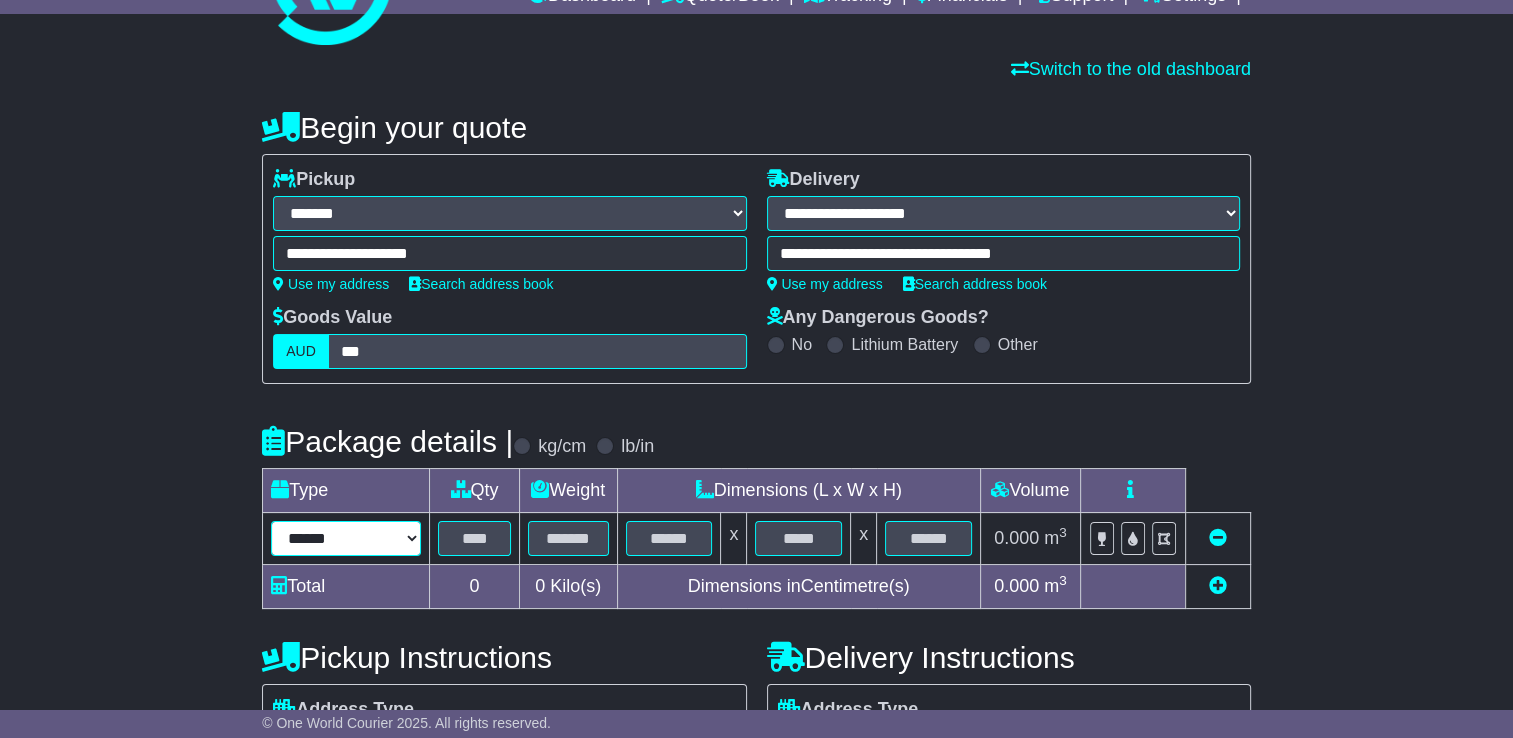 click on "****** ****** *** ******** ***** **** **** ****** *** *******" at bounding box center [346, 538] 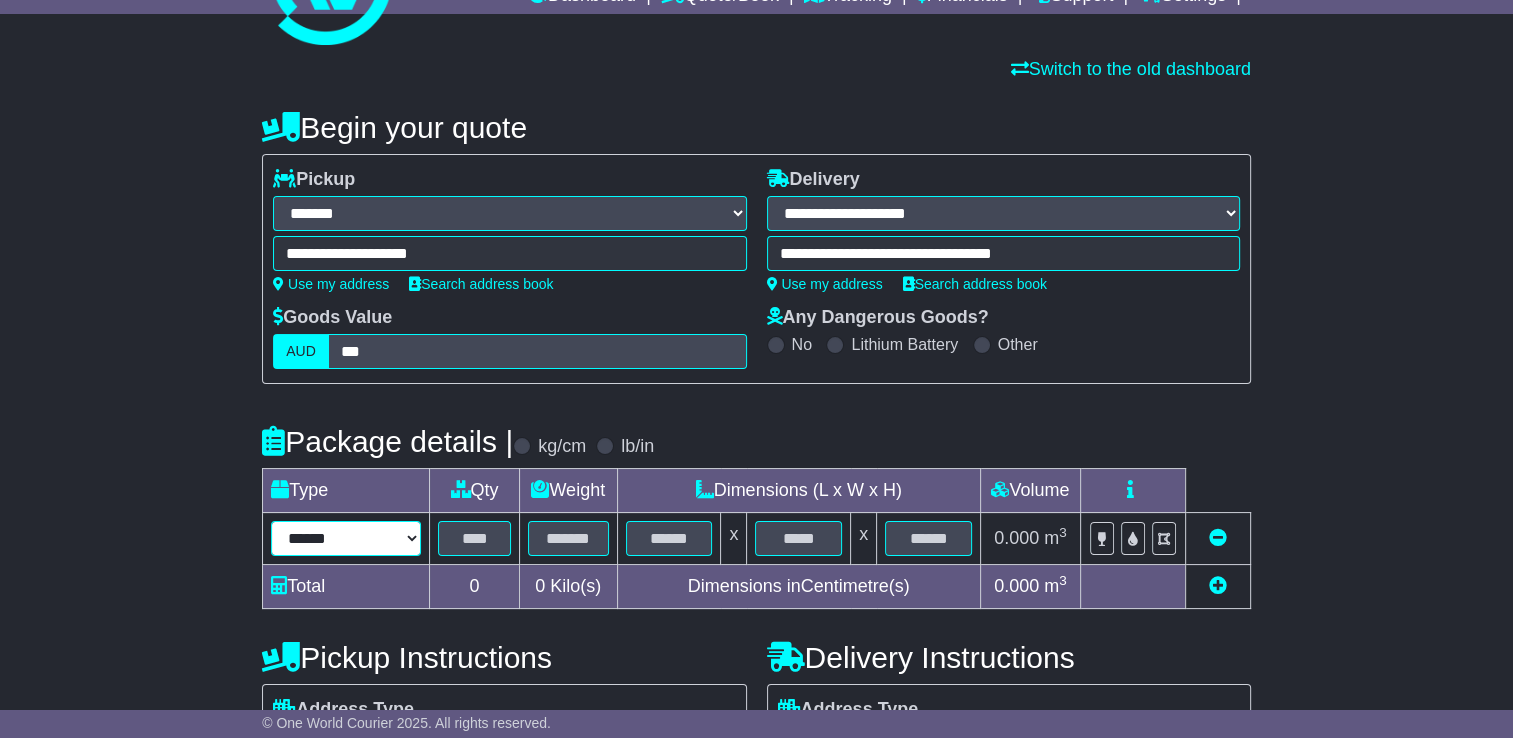select on "*****" 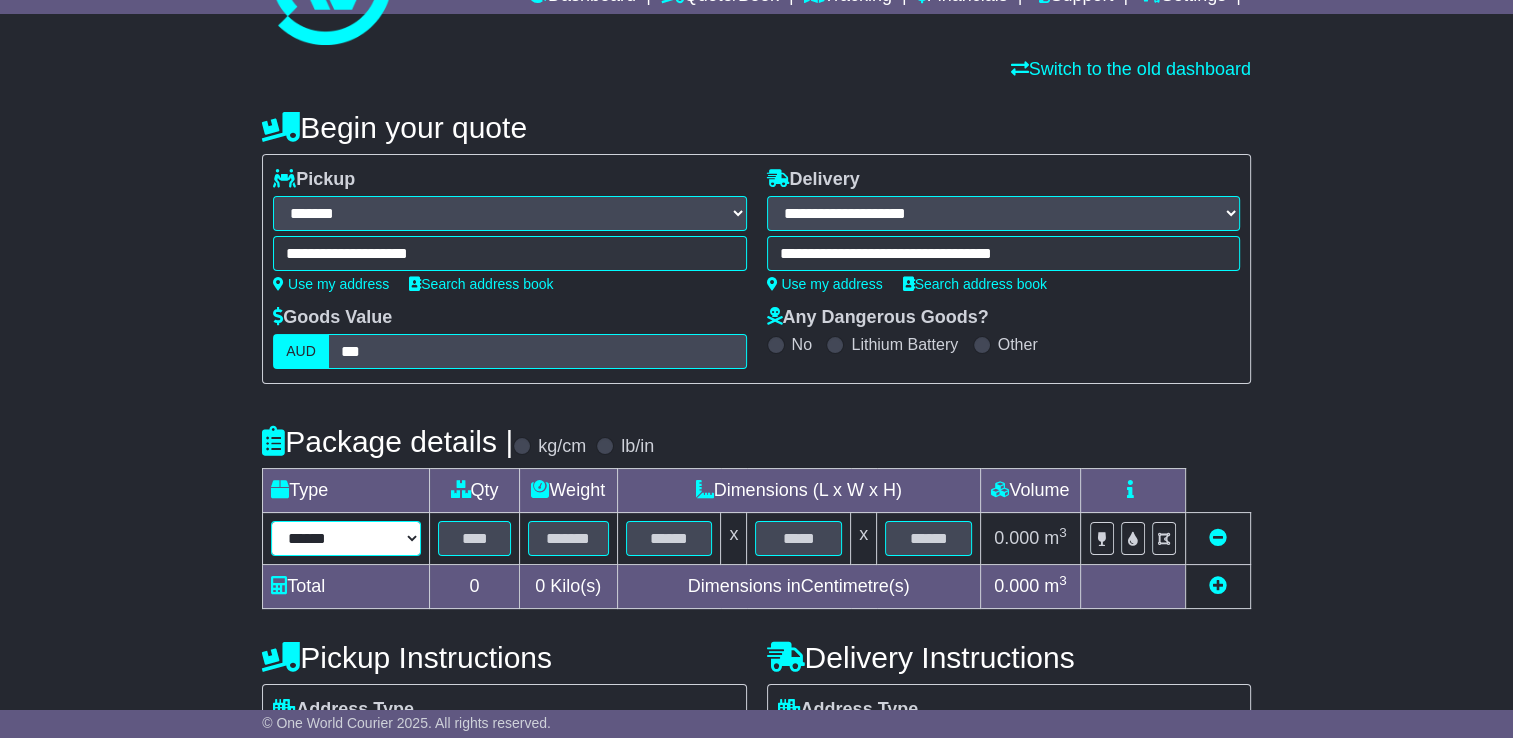 click on "****** ****** *** ******** ***** **** **** ****** *** *******" at bounding box center (346, 538) 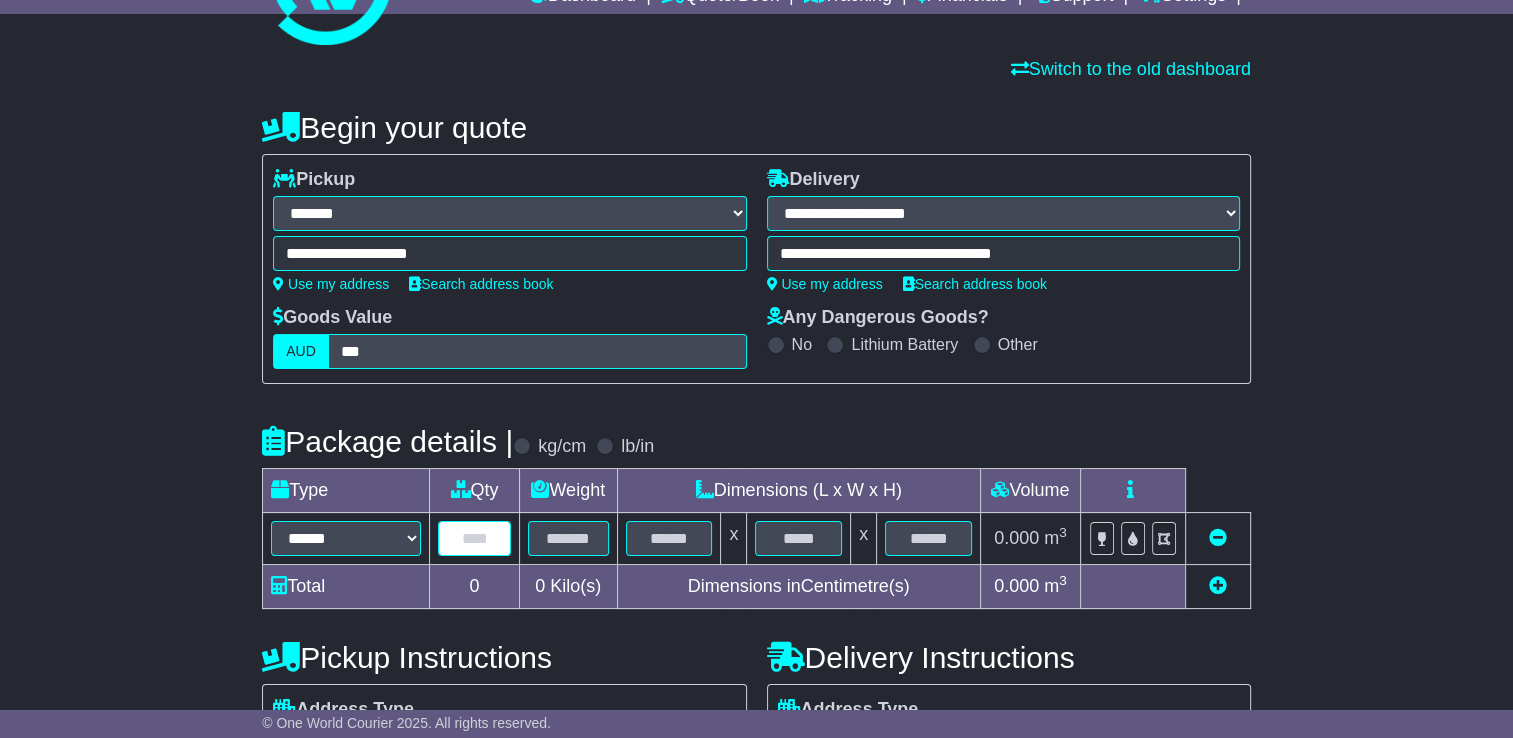 click at bounding box center (474, 538) 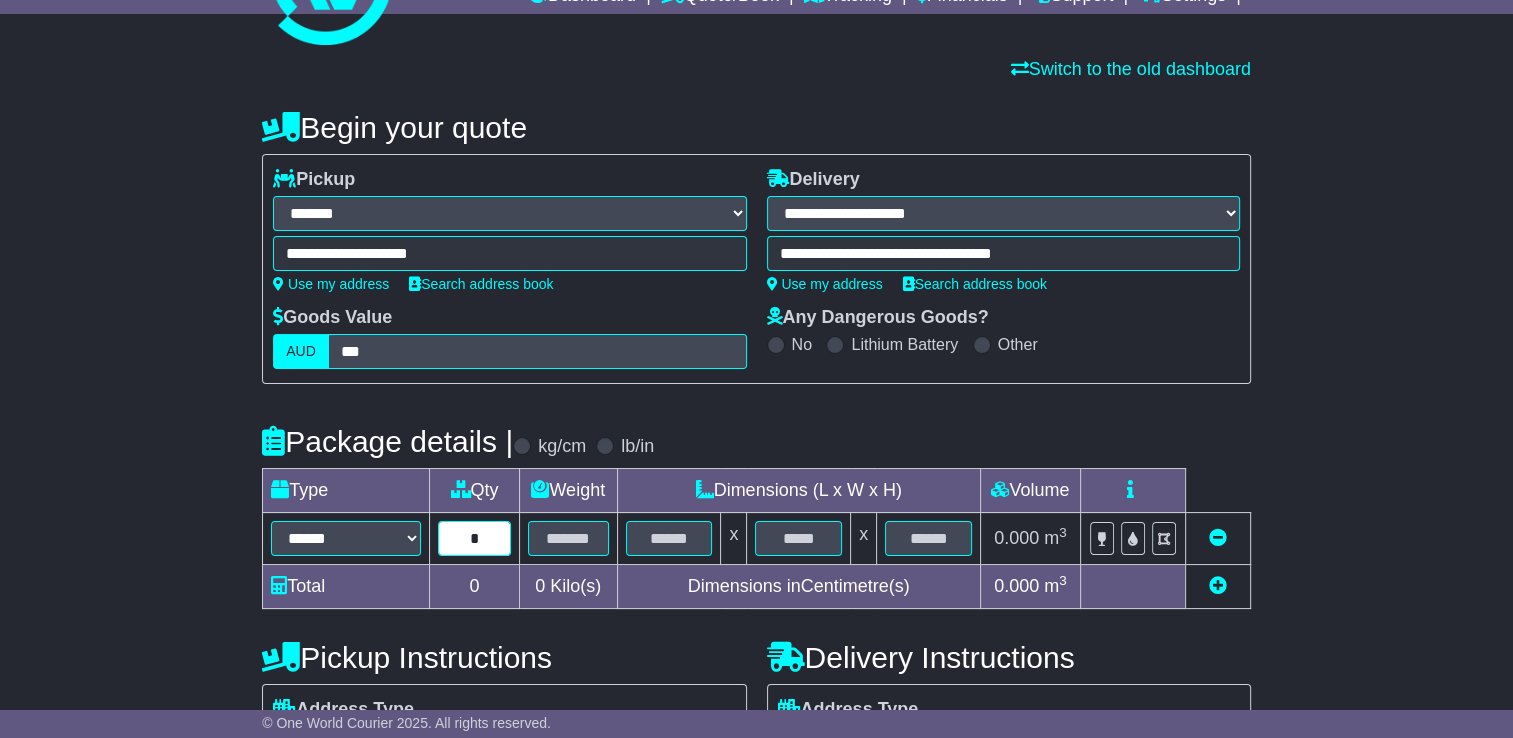 type on "*" 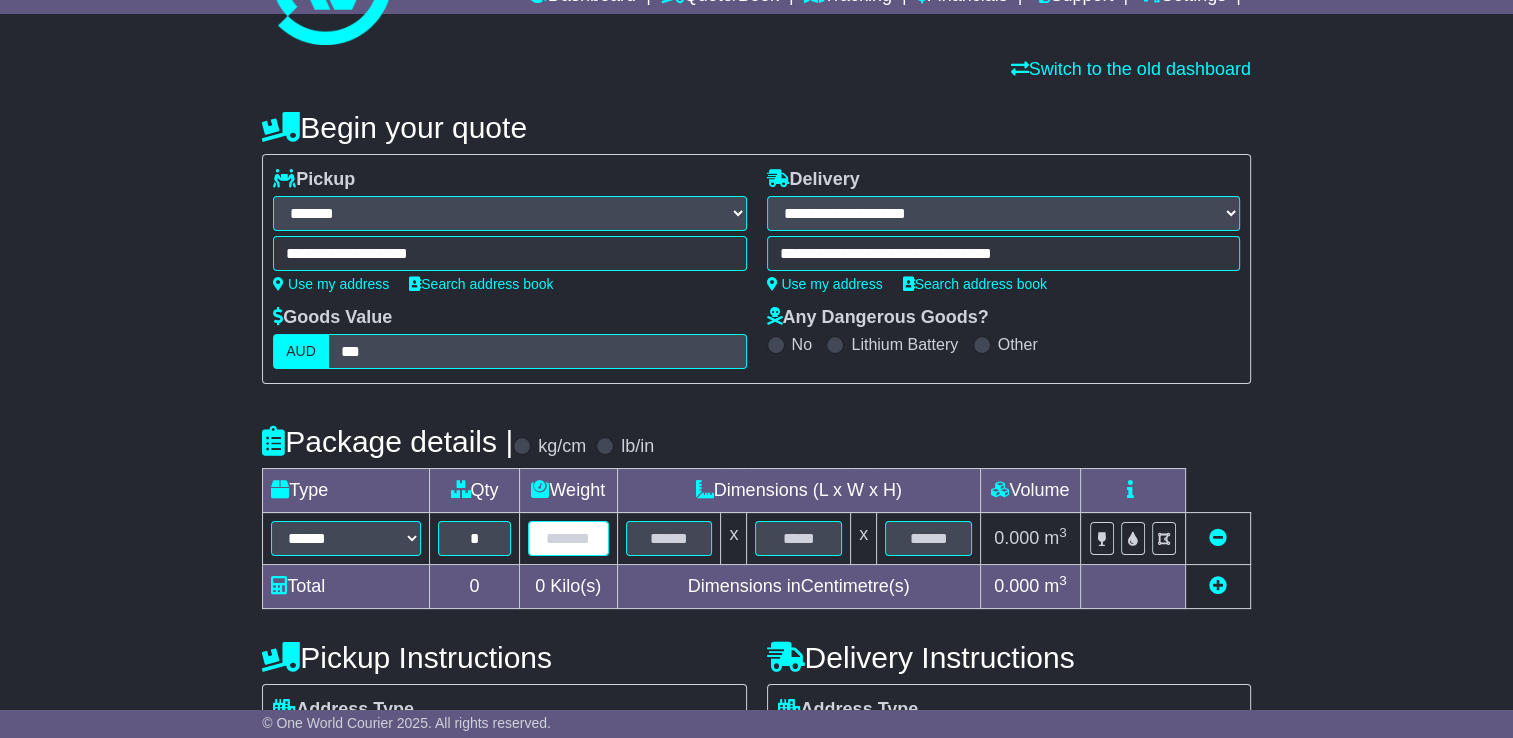 click at bounding box center (568, 538) 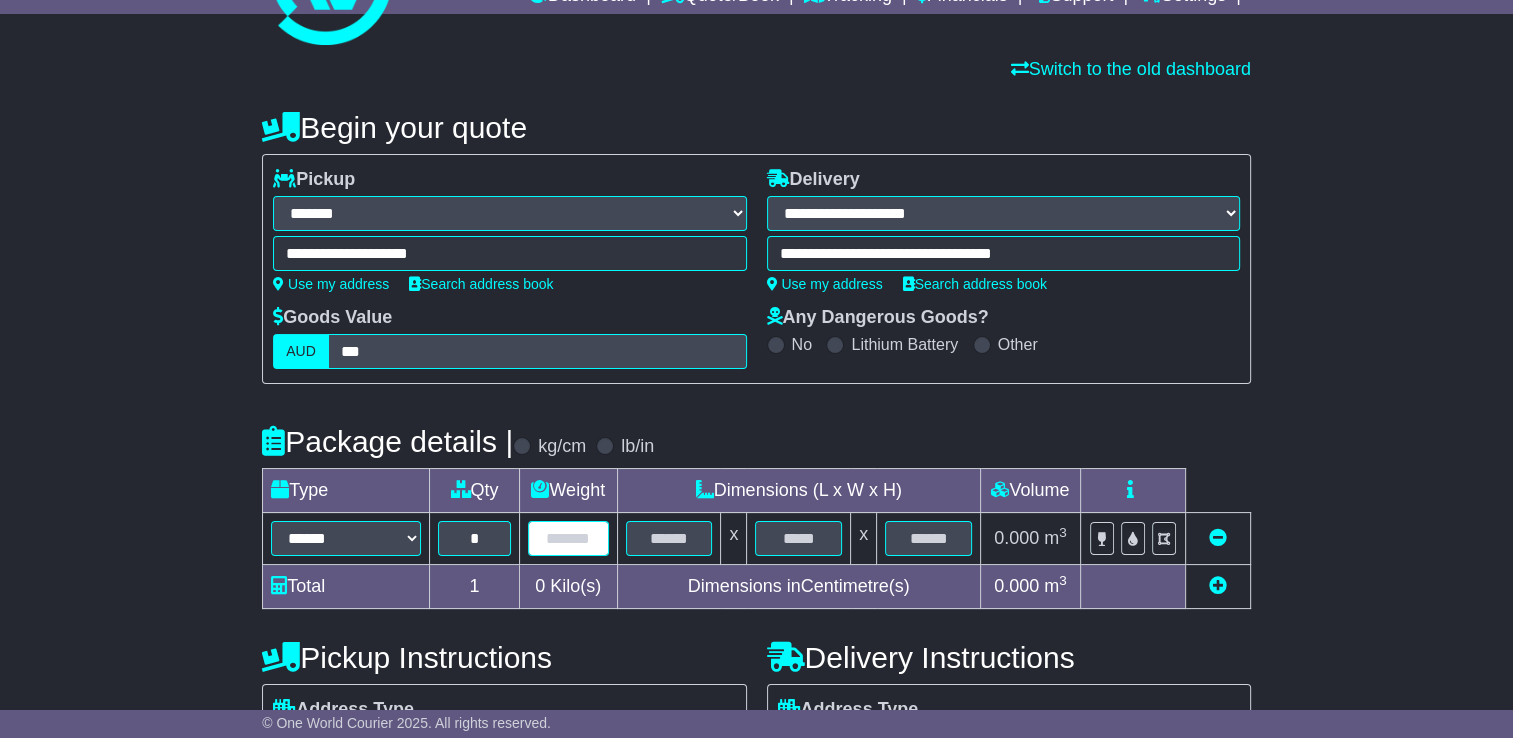 type on "*" 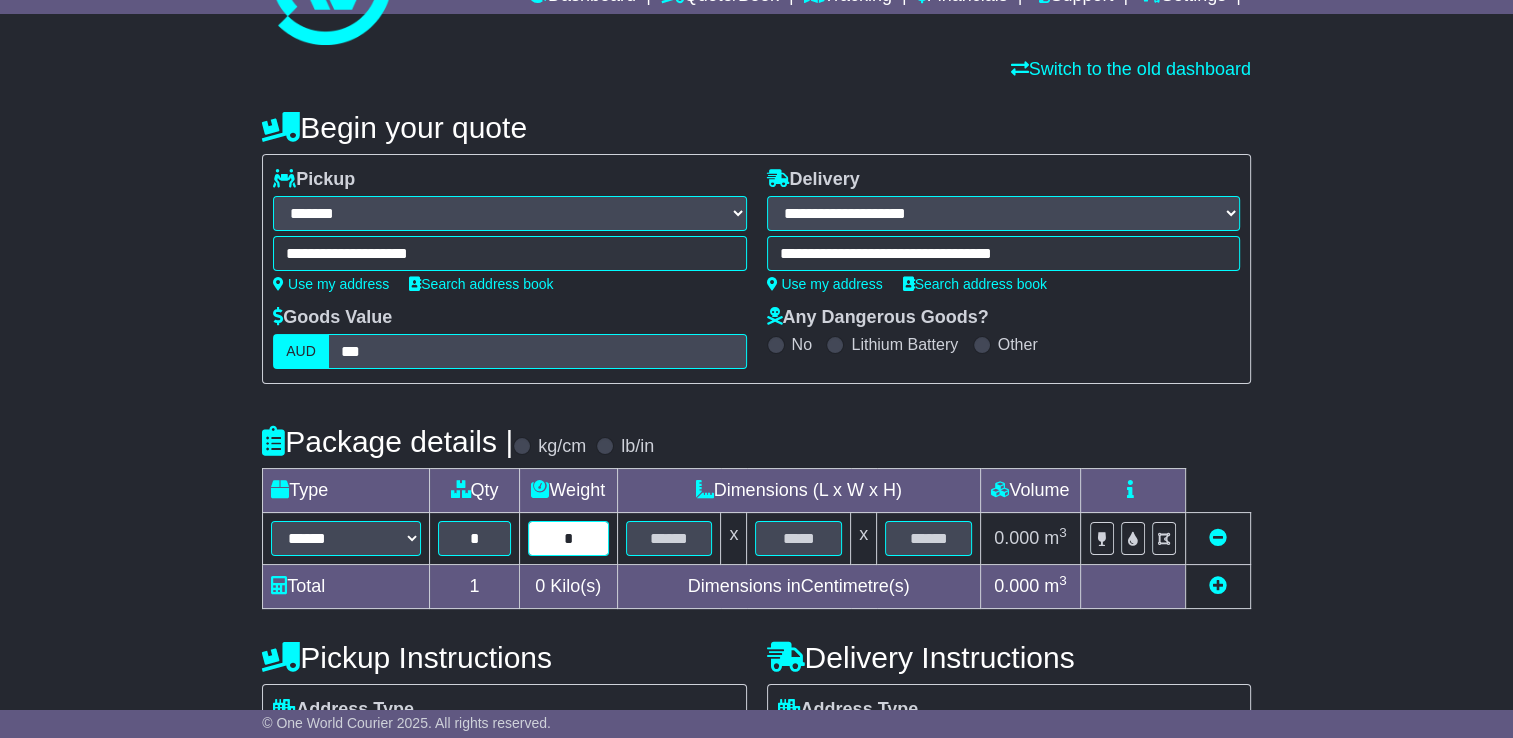 type on "*" 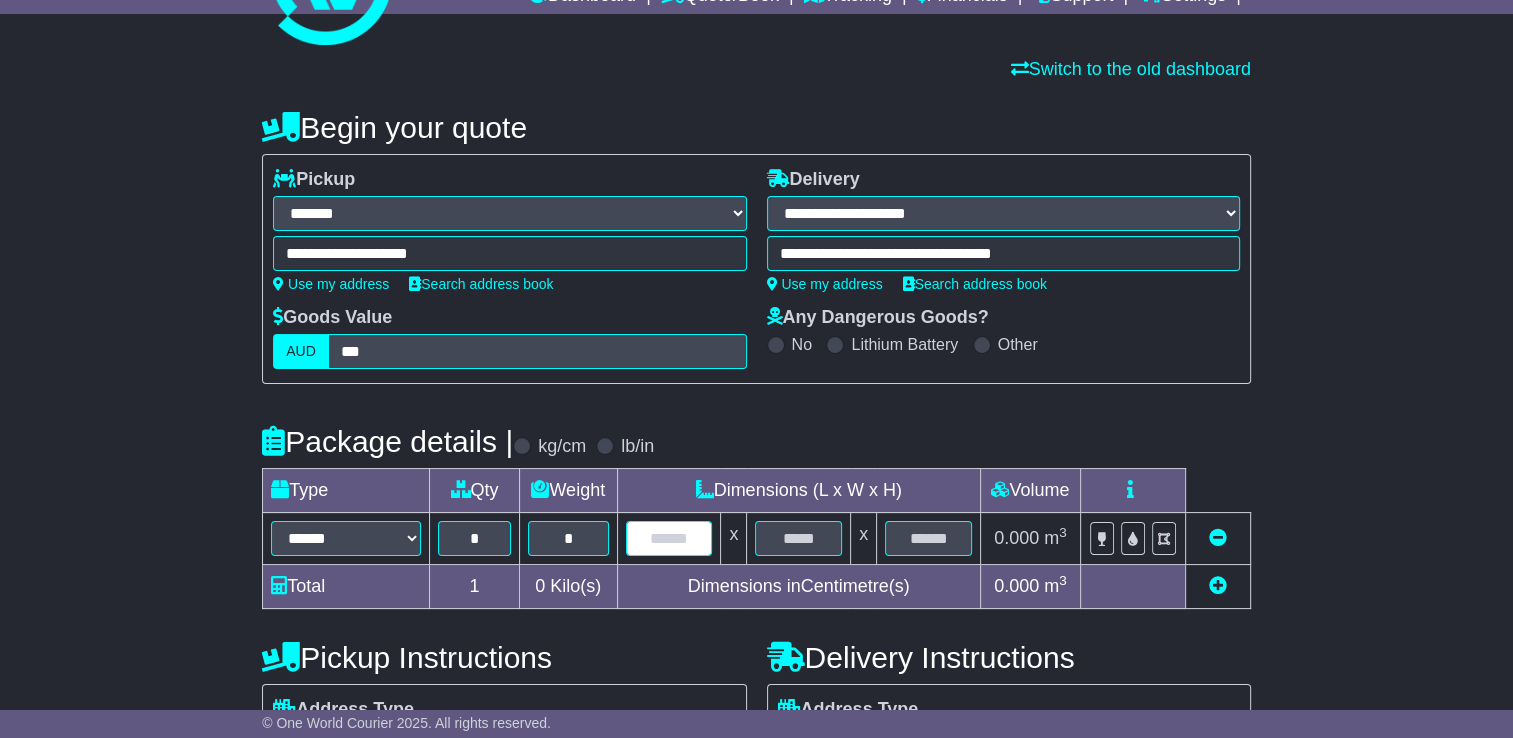click at bounding box center (669, 538) 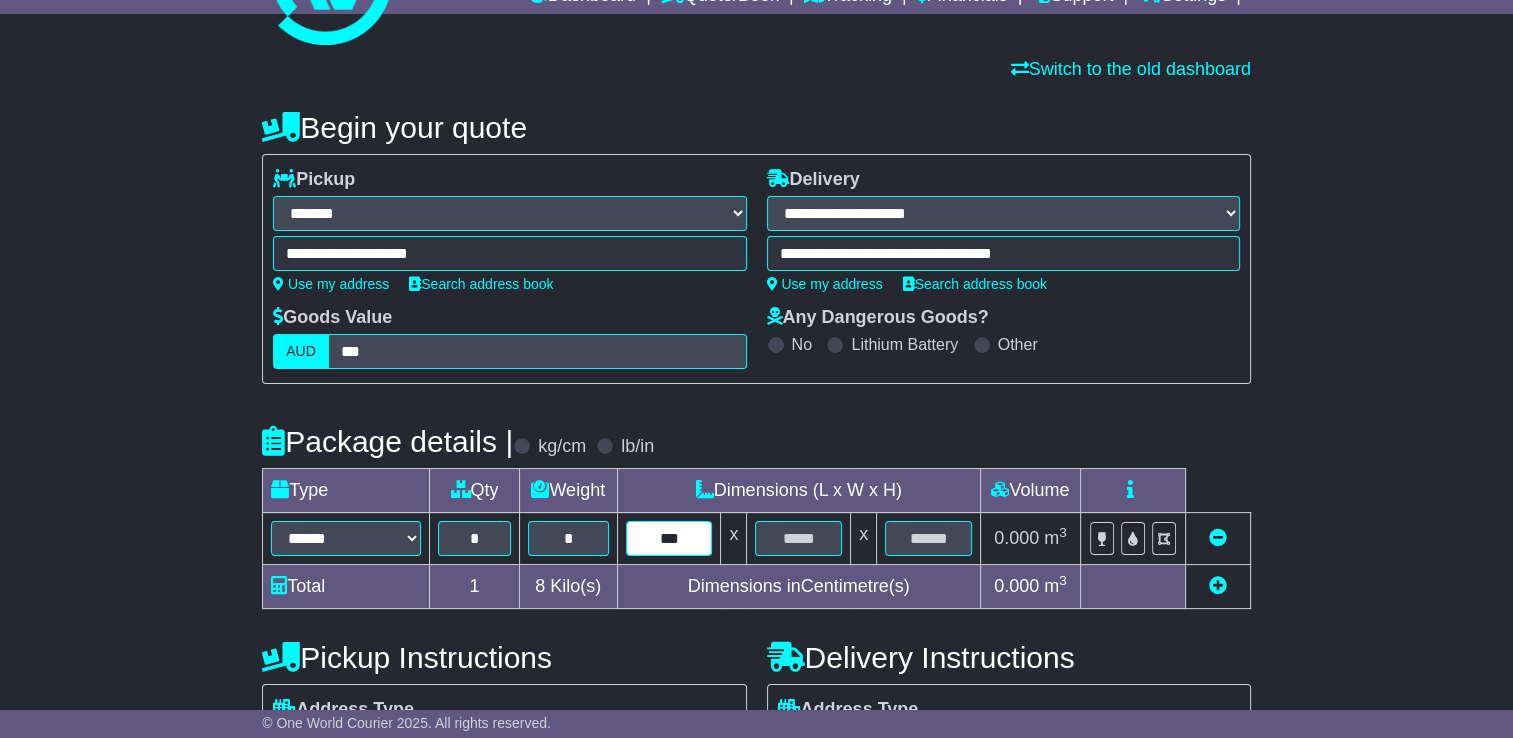 type on "***" 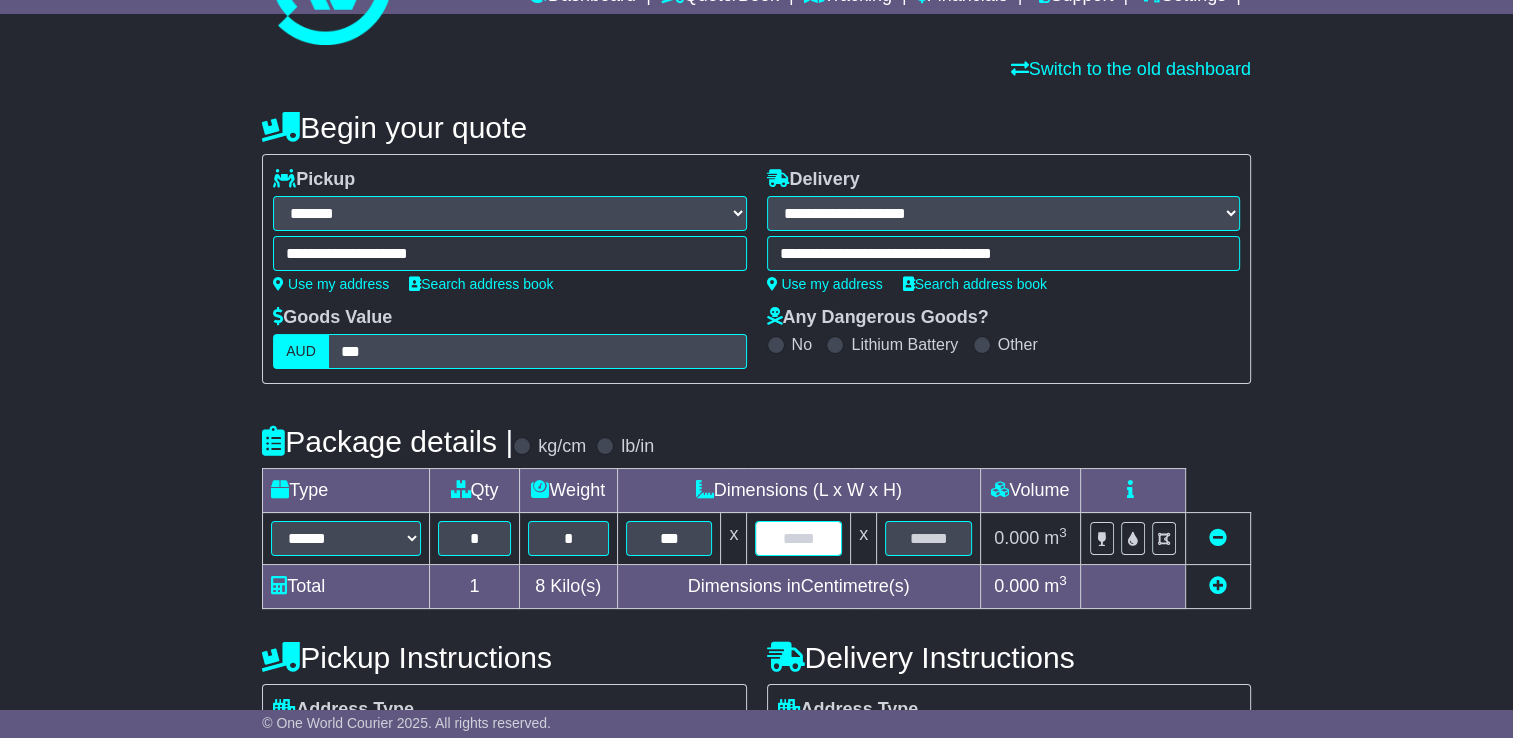 click at bounding box center [798, 538] 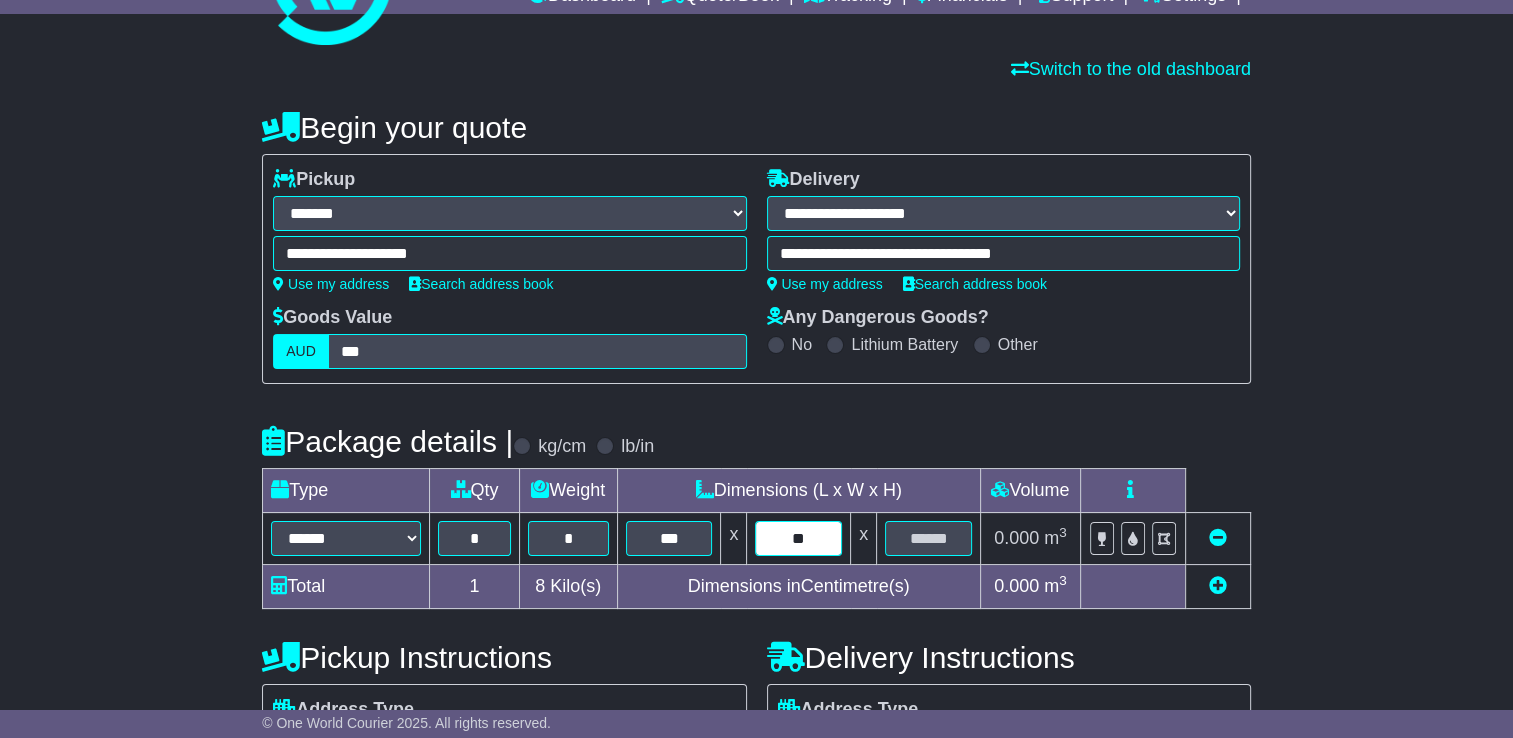 type on "**" 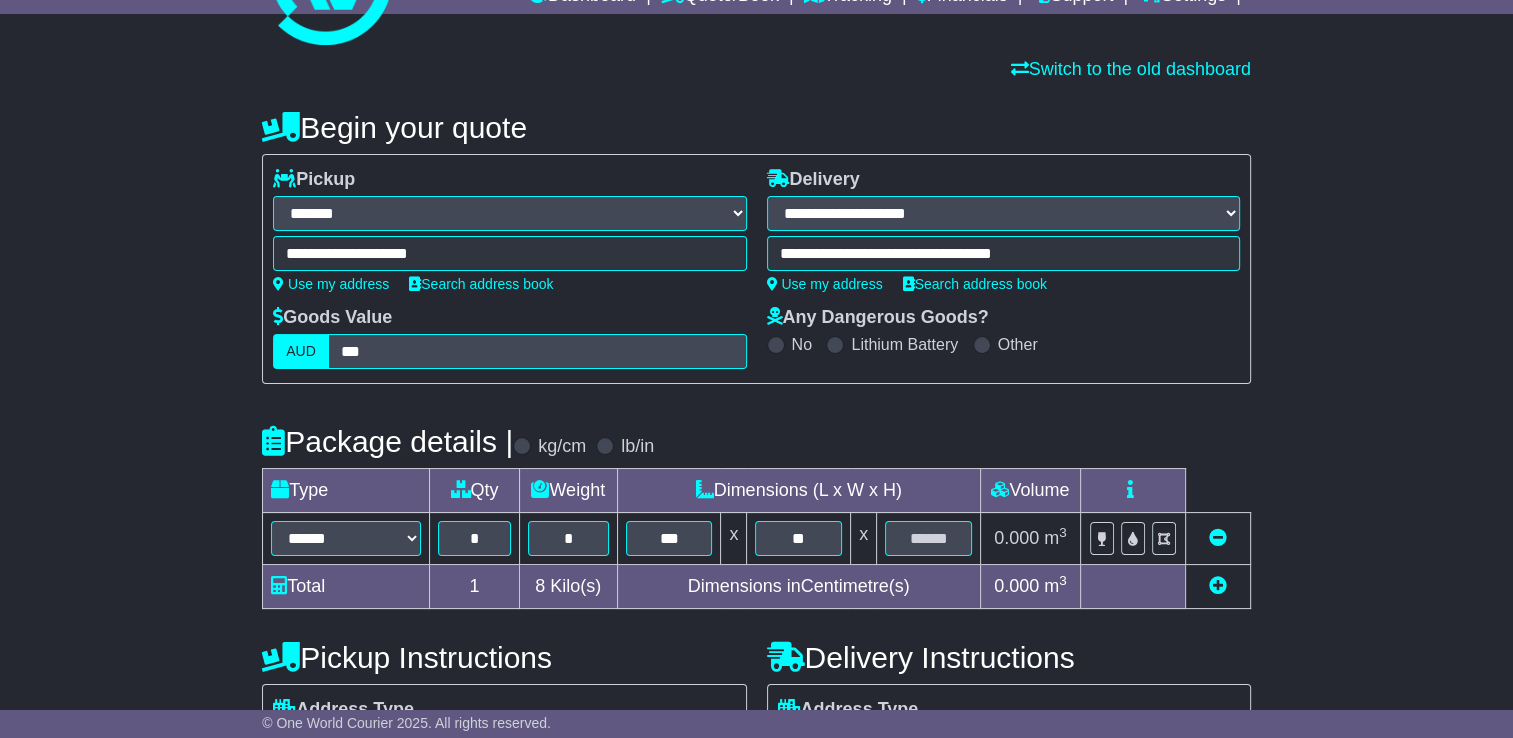 click at bounding box center [929, 539] 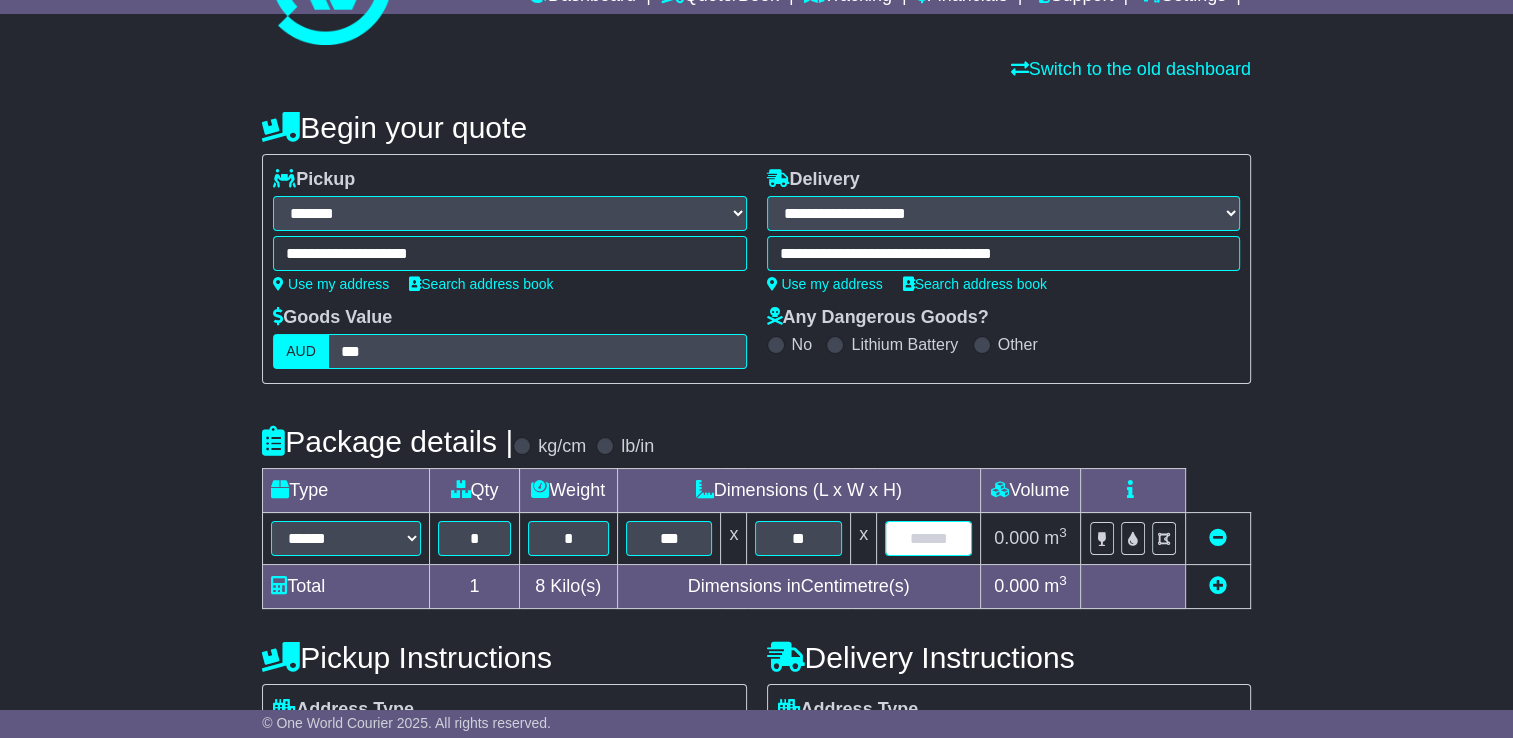 click at bounding box center [928, 538] 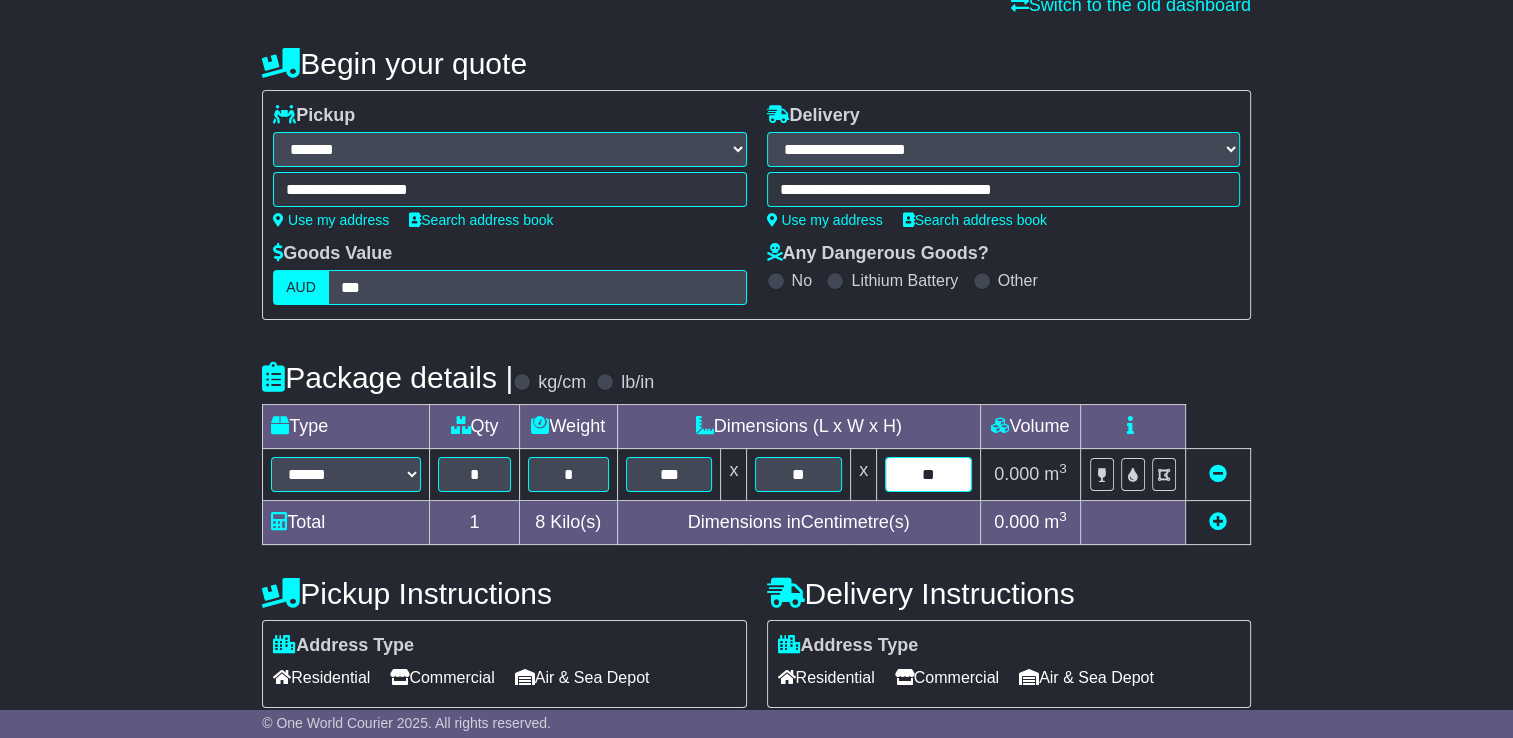 scroll, scrollTop: 200, scrollLeft: 0, axis: vertical 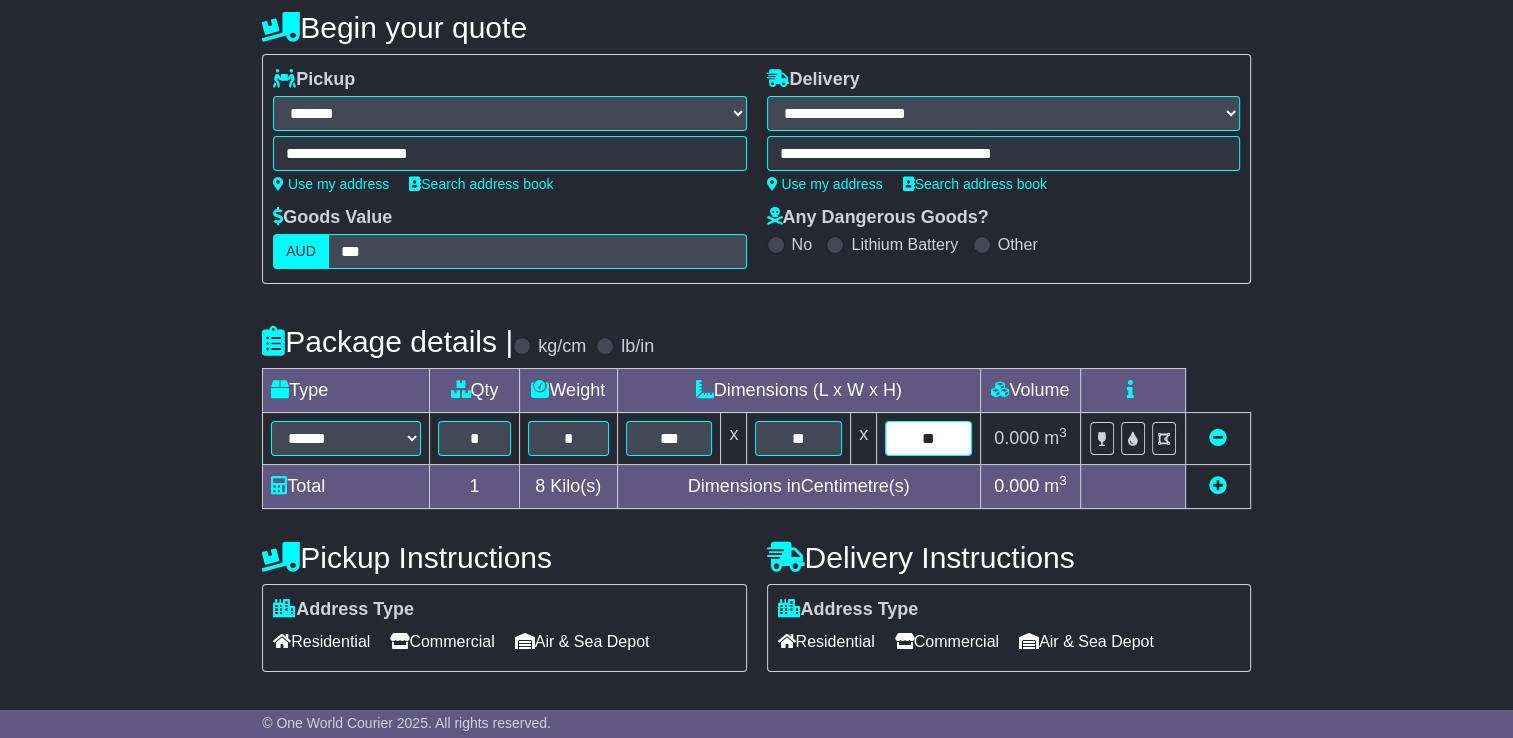 type on "**" 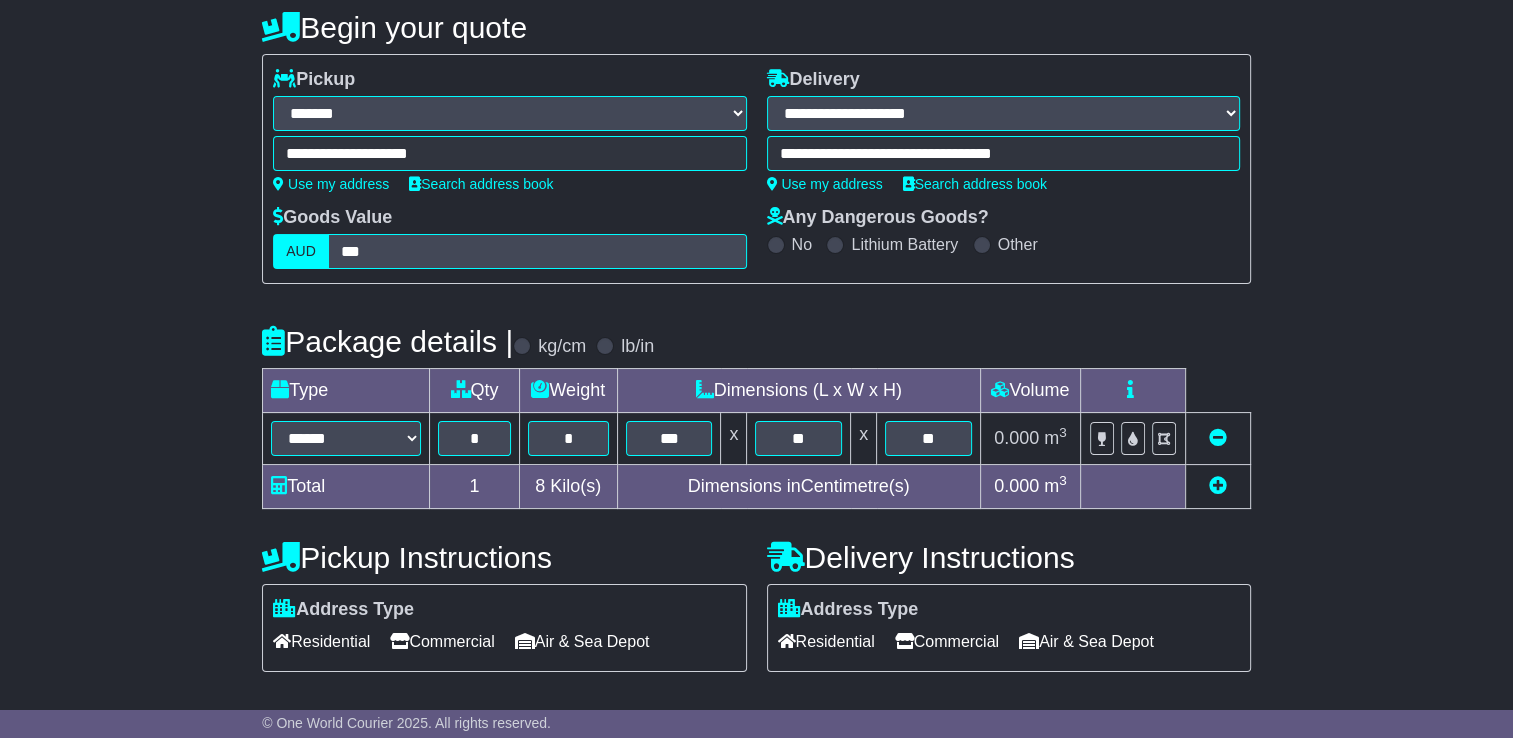 click on "**********" at bounding box center (756, 533) 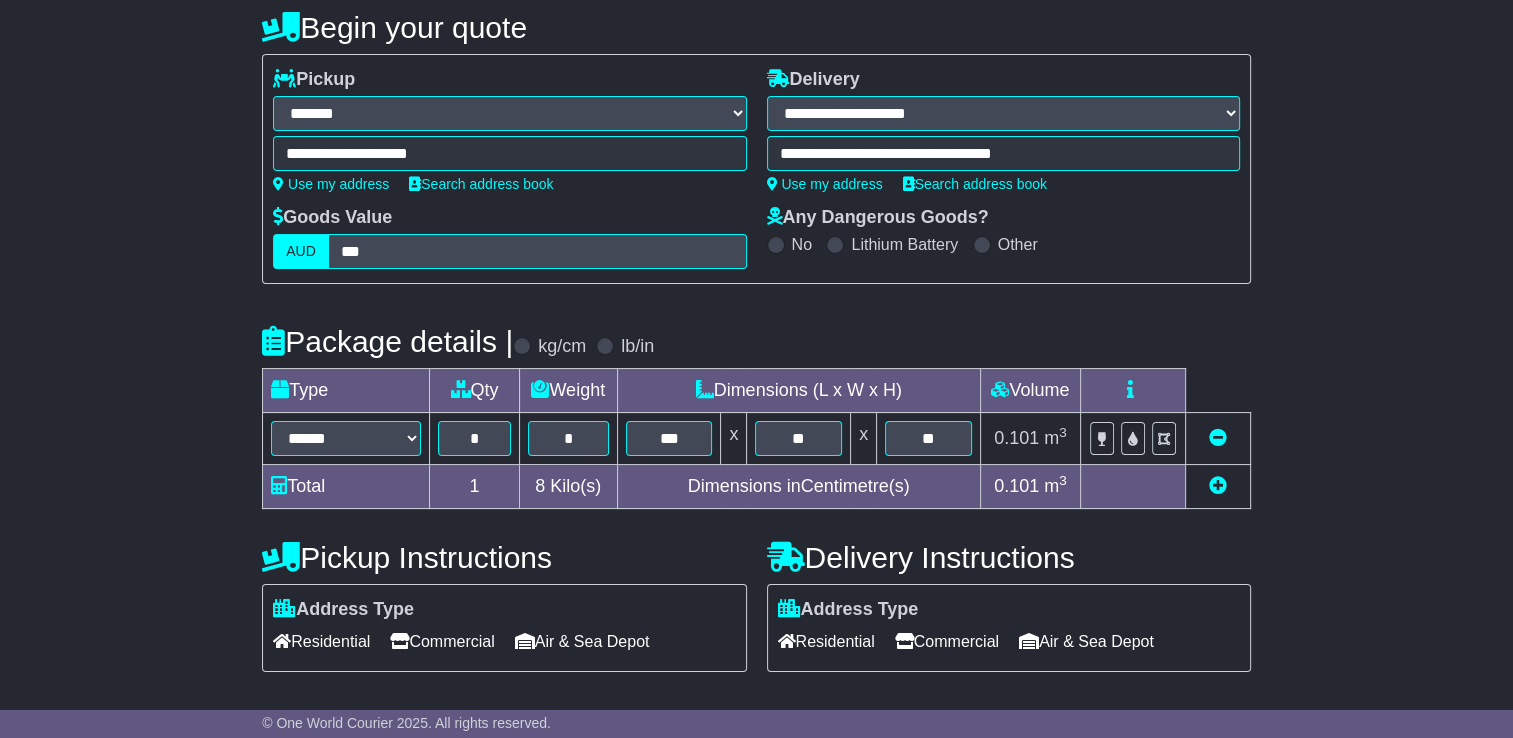 scroll, scrollTop: 300, scrollLeft: 0, axis: vertical 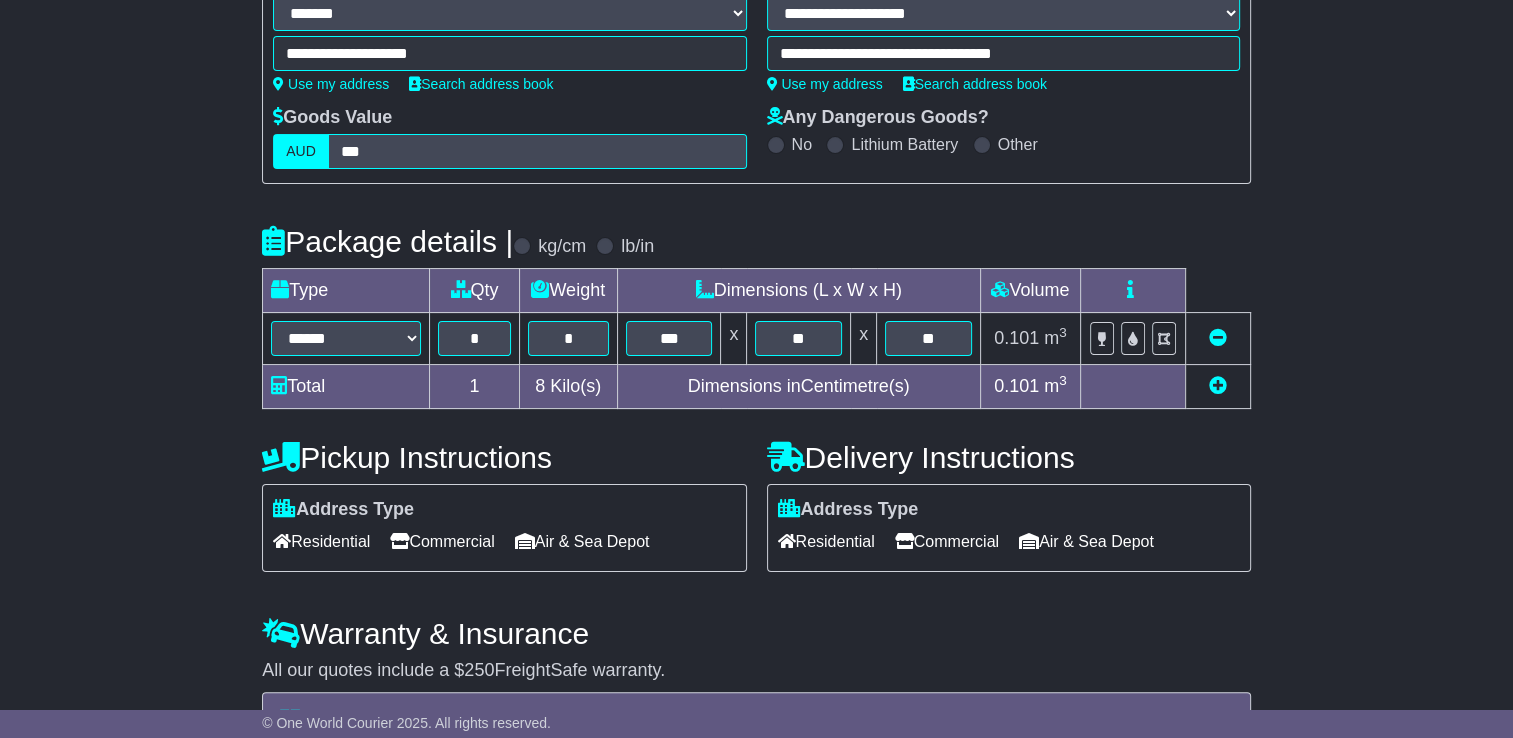 click on "Residential" at bounding box center (321, 541) 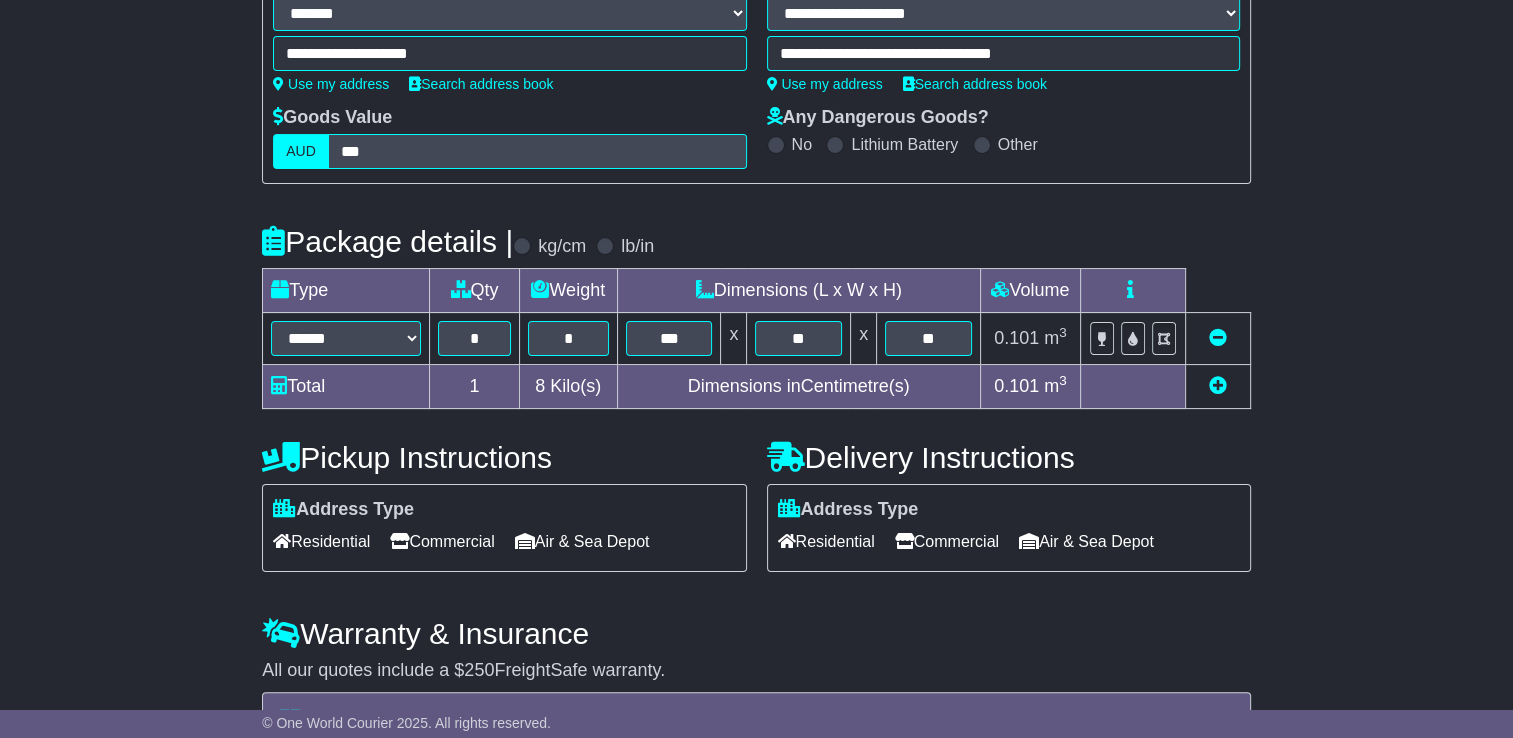 click on "Commercial" at bounding box center (442, 541) 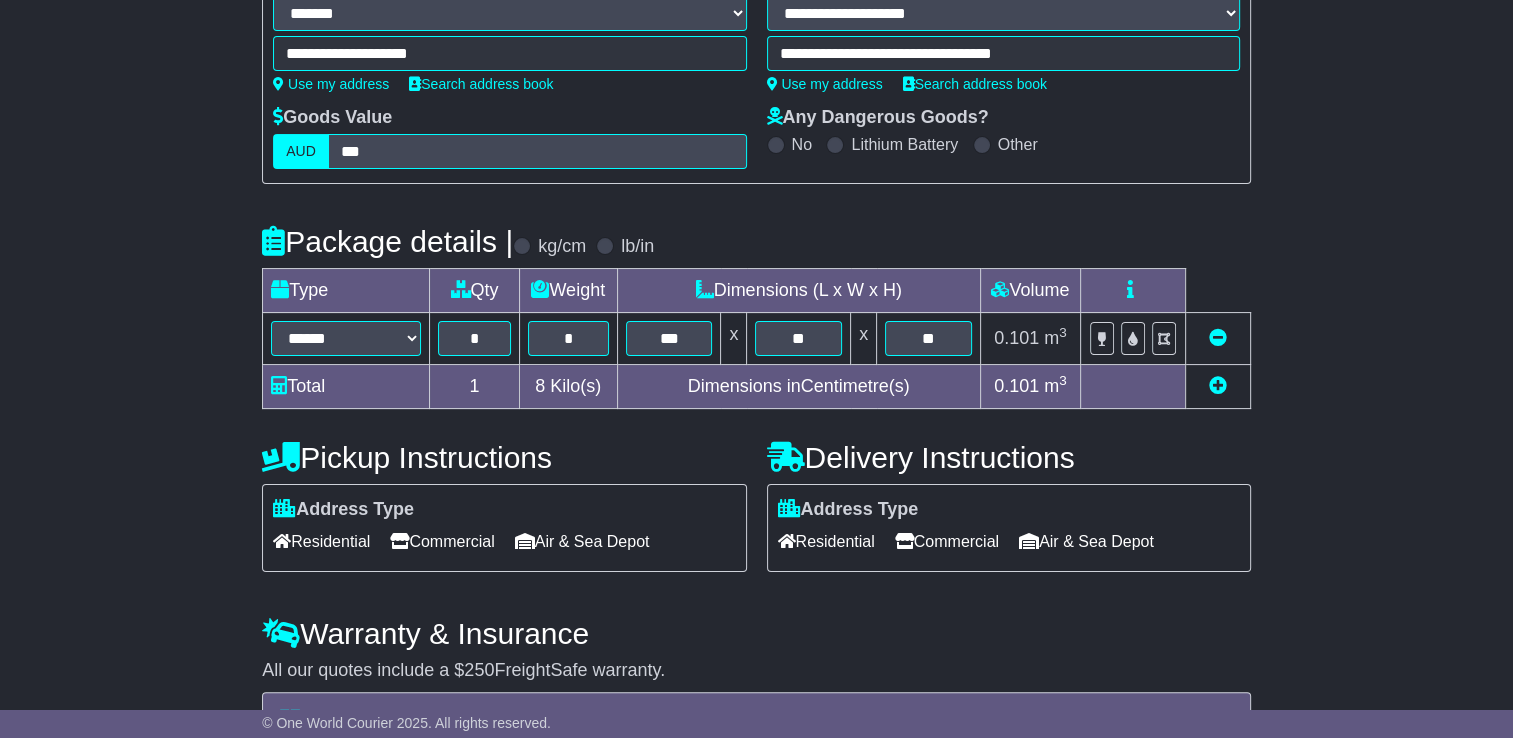 click on "Residential" at bounding box center (826, 541) 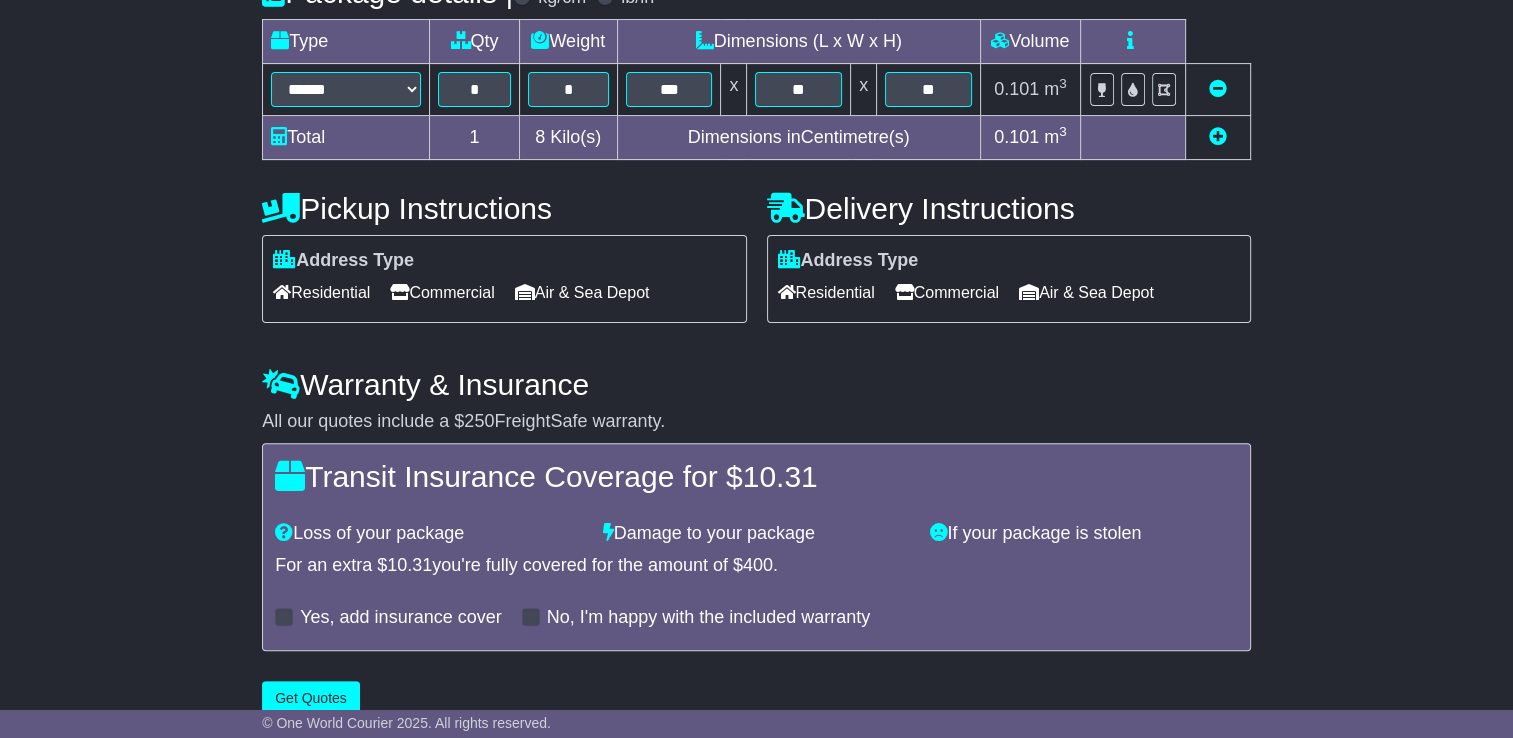 scroll, scrollTop: 576, scrollLeft: 0, axis: vertical 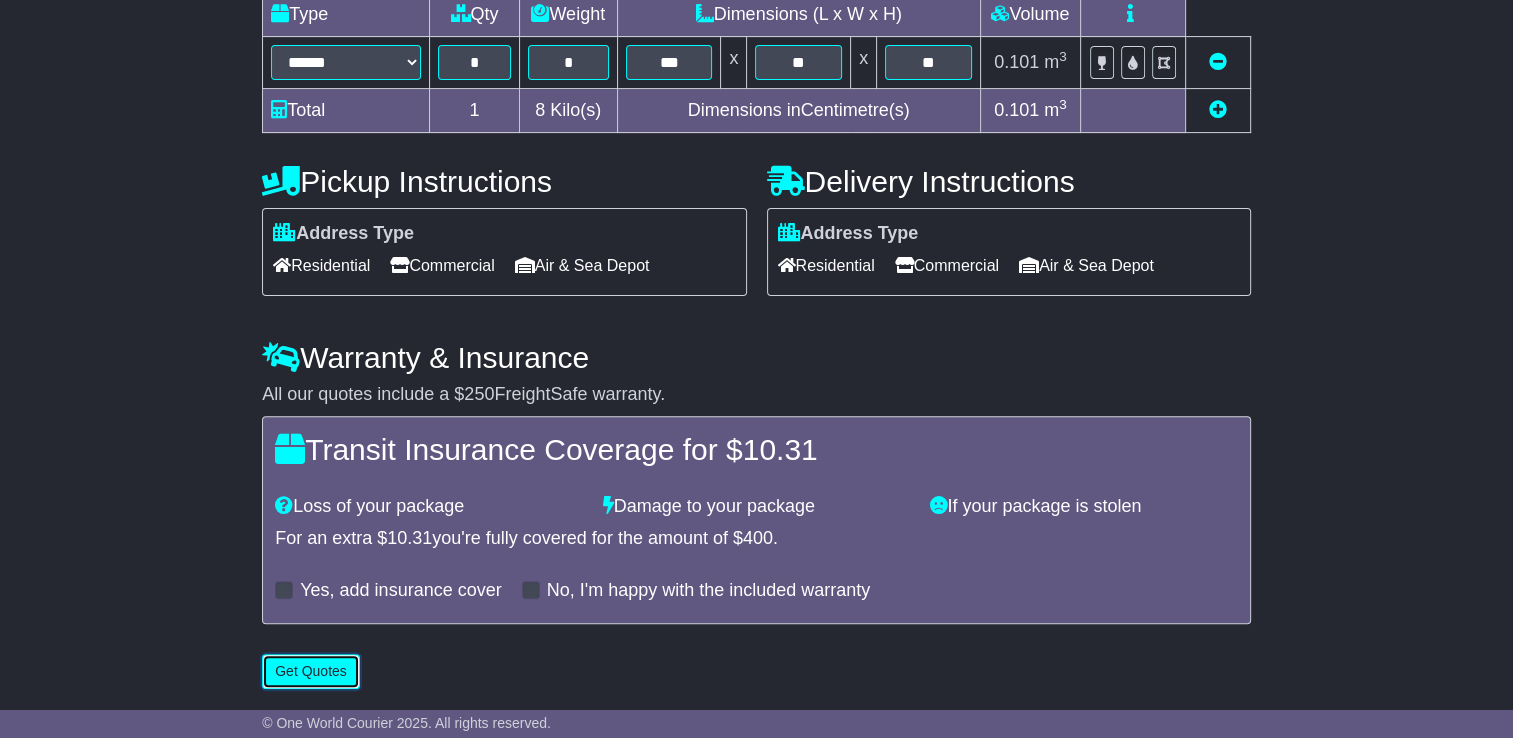 click on "Get Quotes" at bounding box center [311, 671] 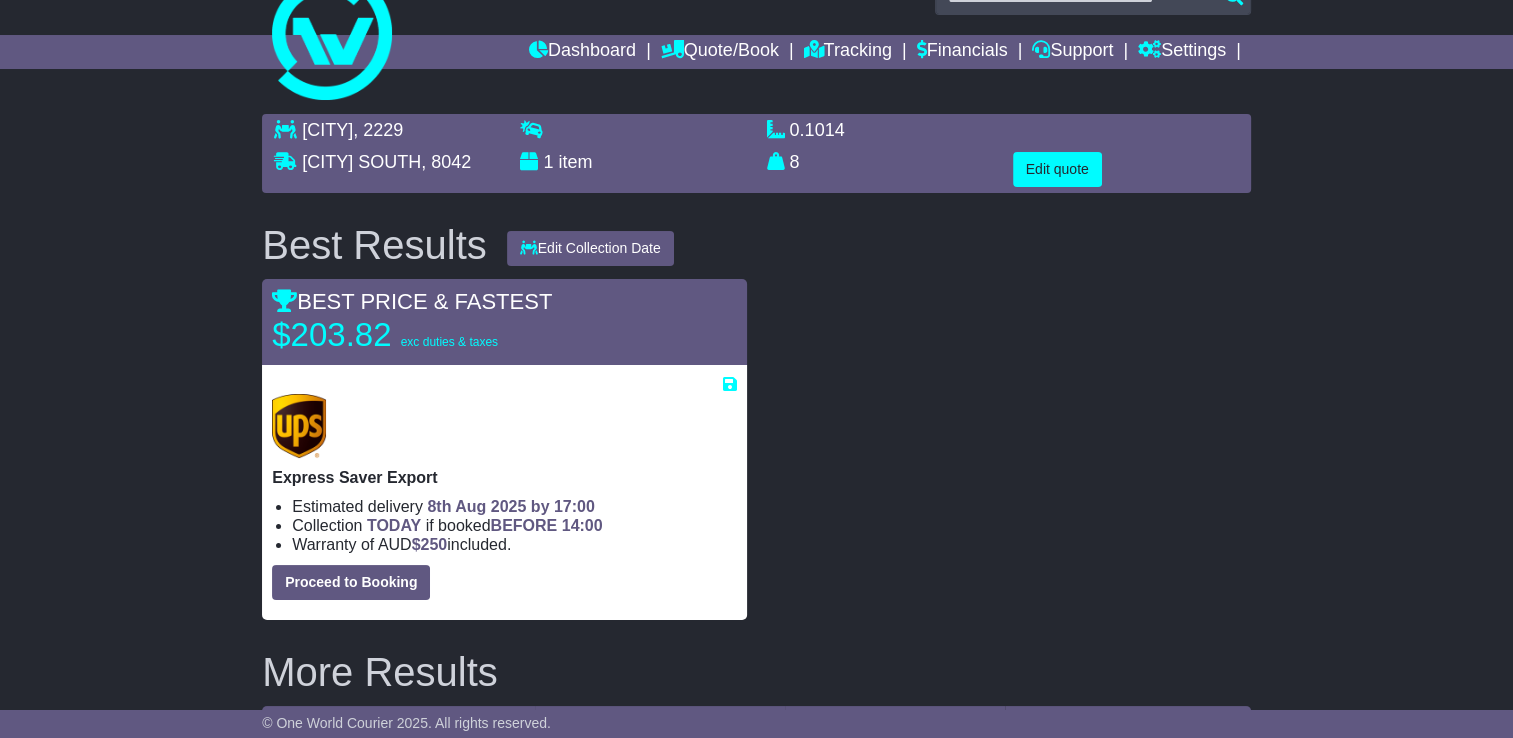 scroll, scrollTop: 0, scrollLeft: 0, axis: both 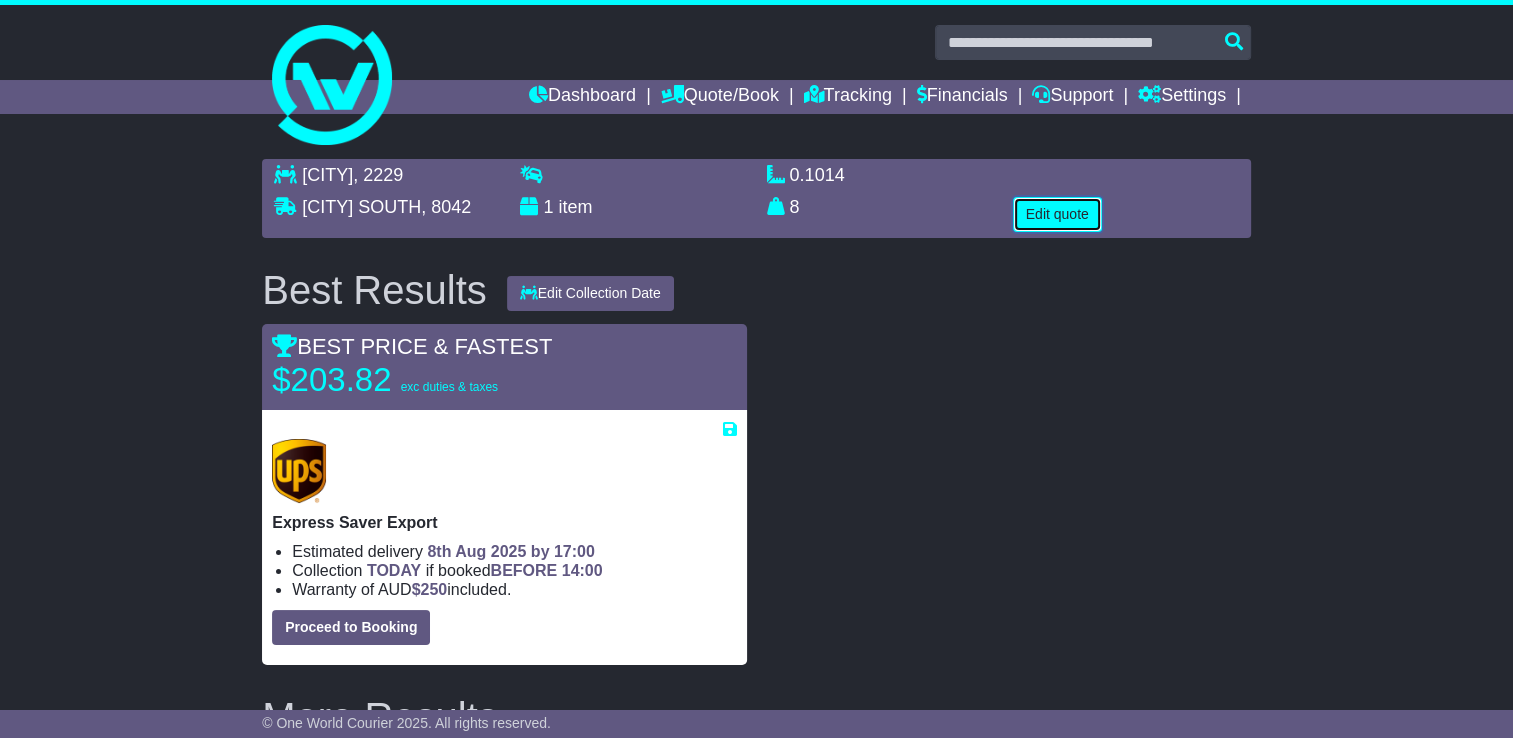 click on "Edit quote" at bounding box center [1057, 214] 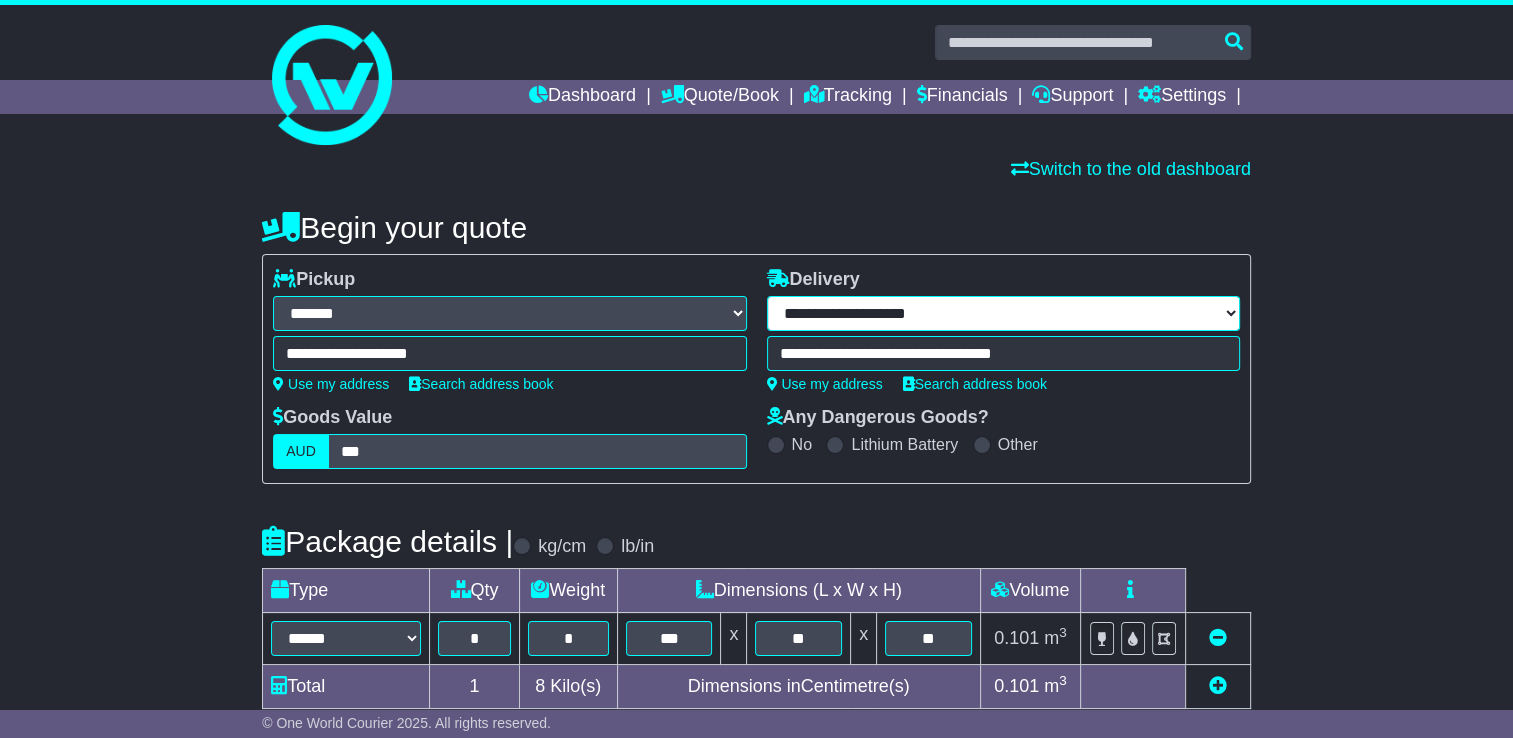 click on "**********" at bounding box center [1003, 313] 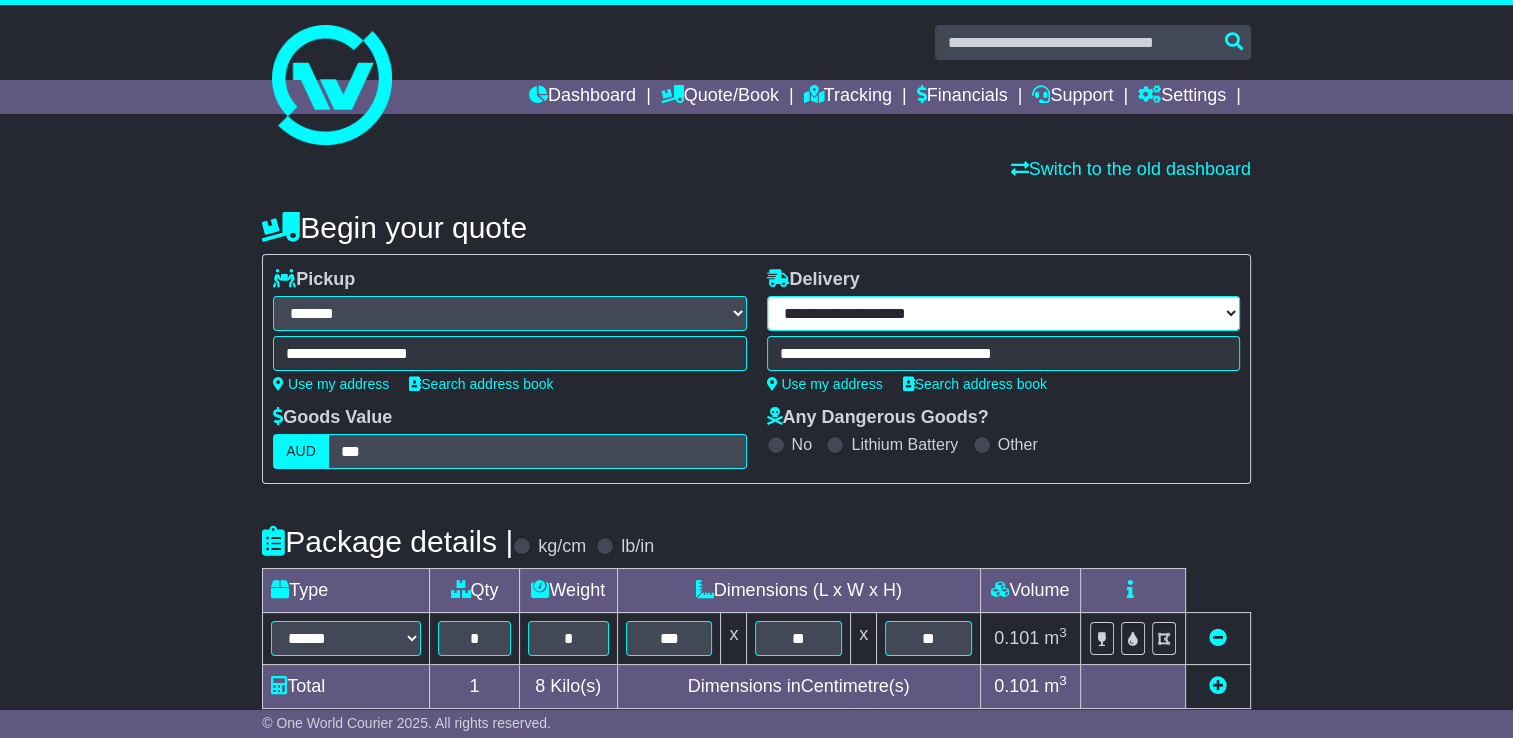 select on "***" 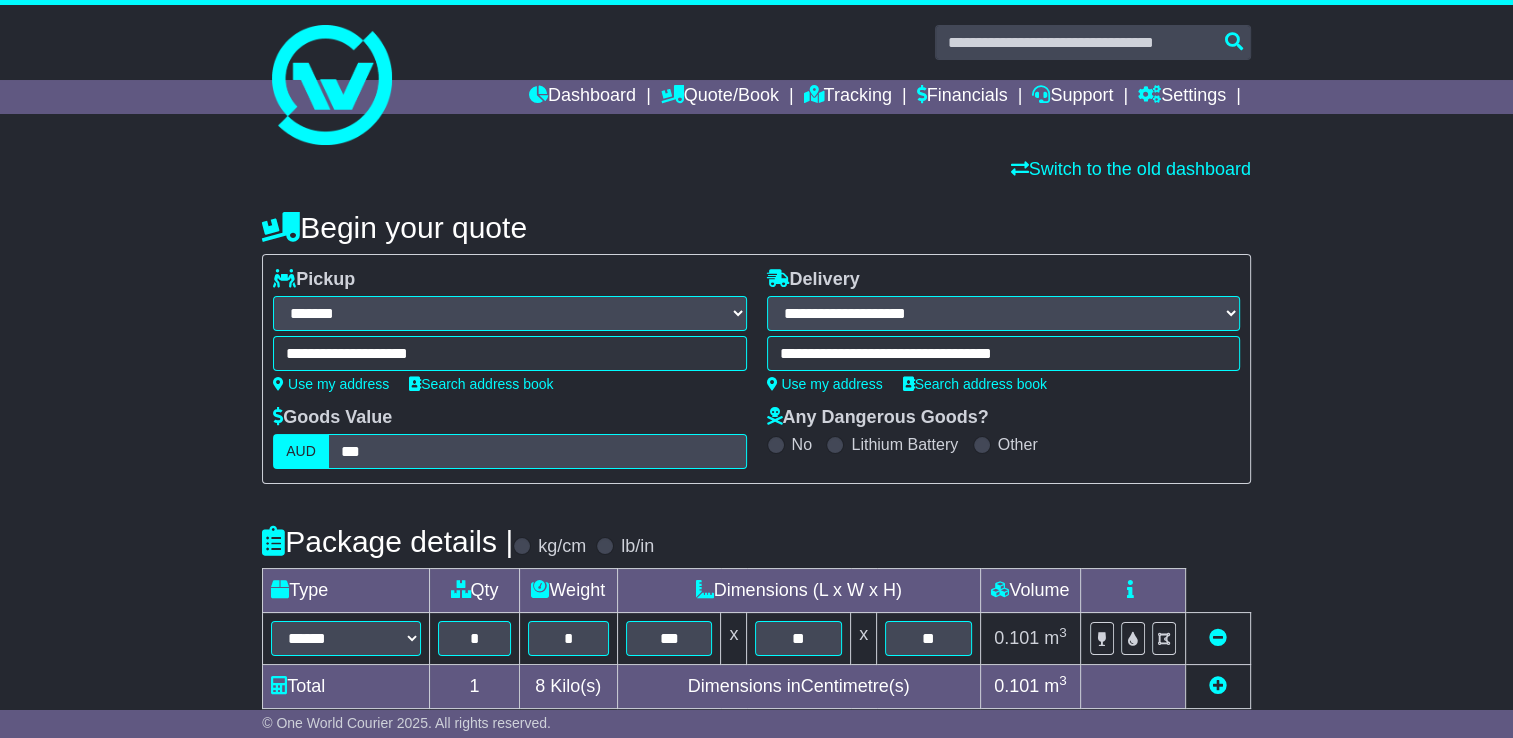 click on "**********" at bounding box center [1003, 313] 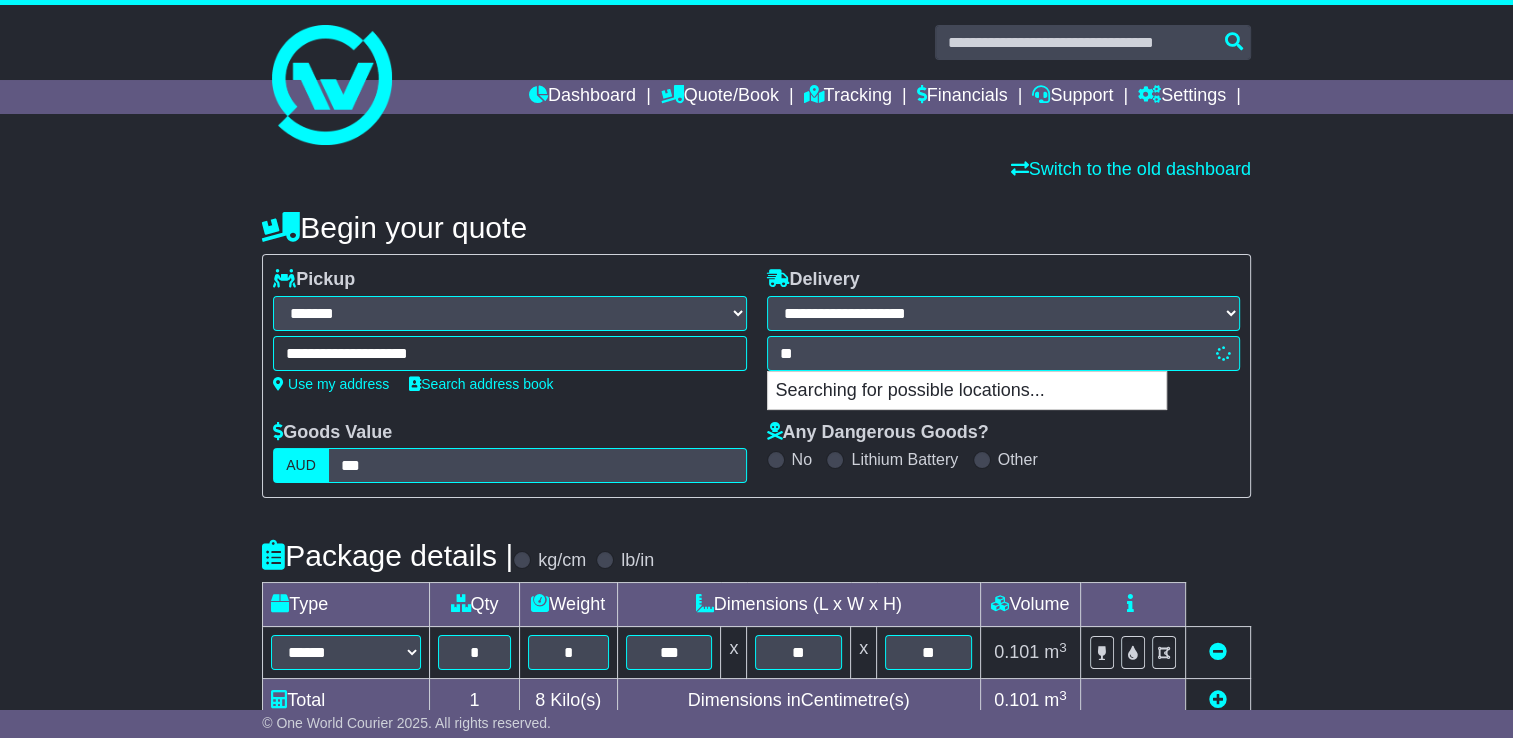 type on "*" 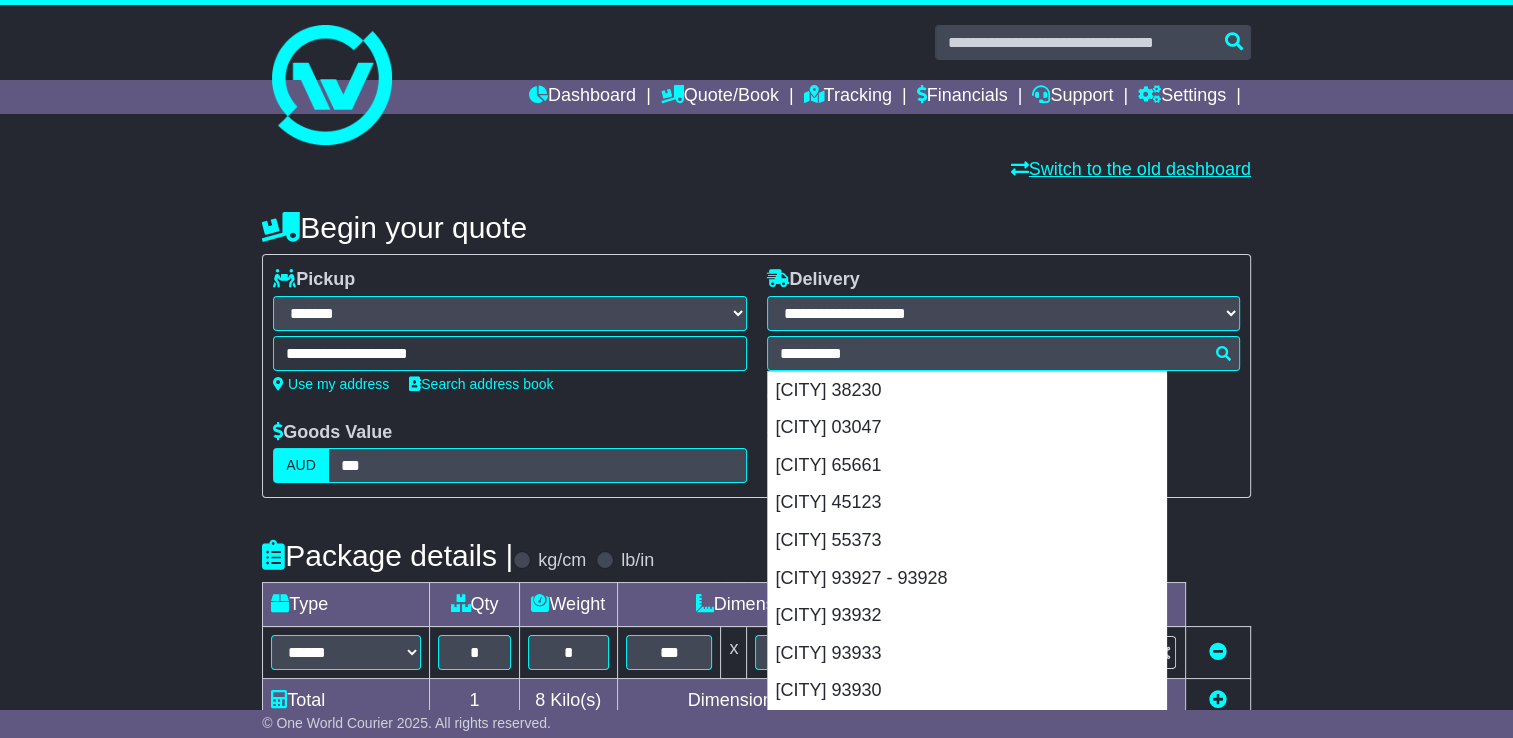 type on "**********" 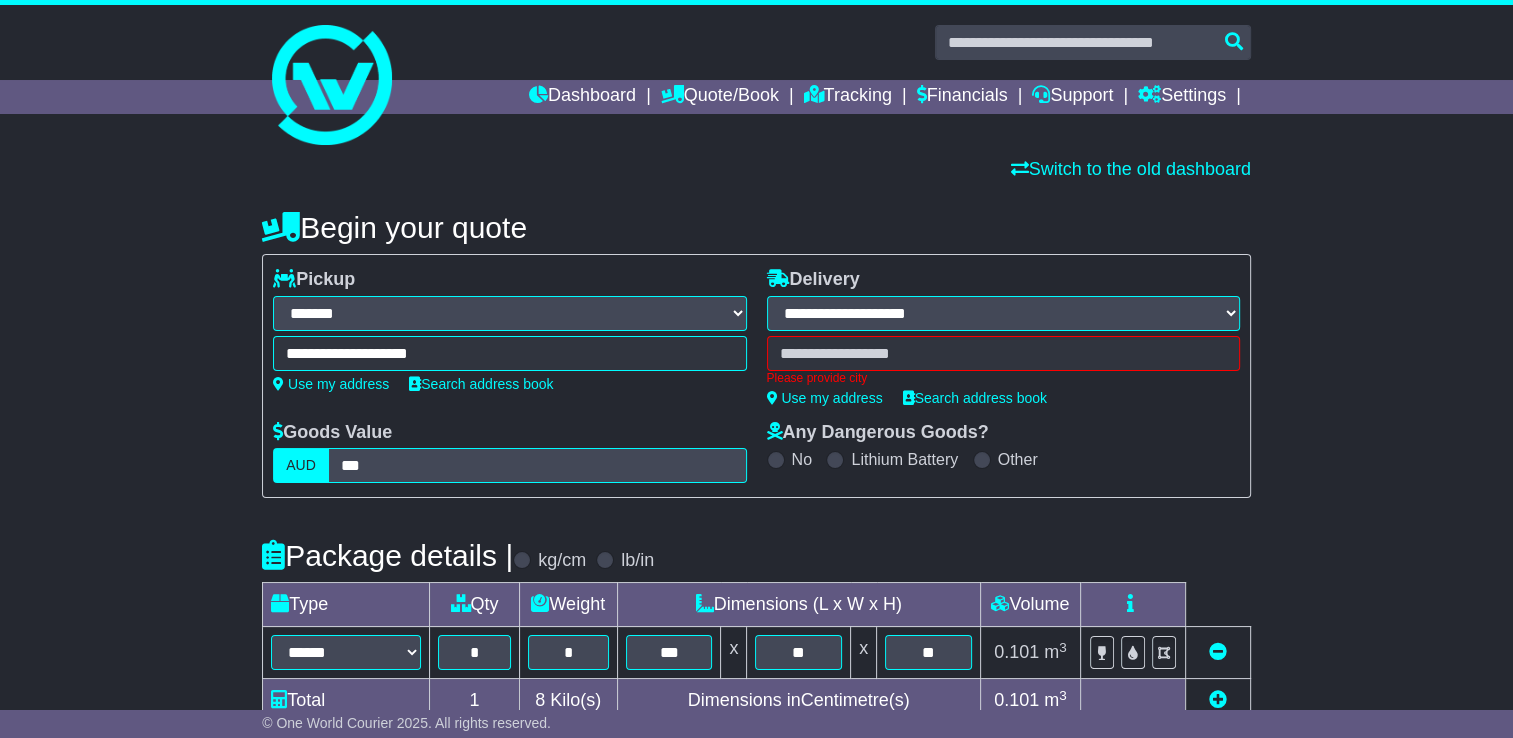 click on "**********" at bounding box center (1003, 360) 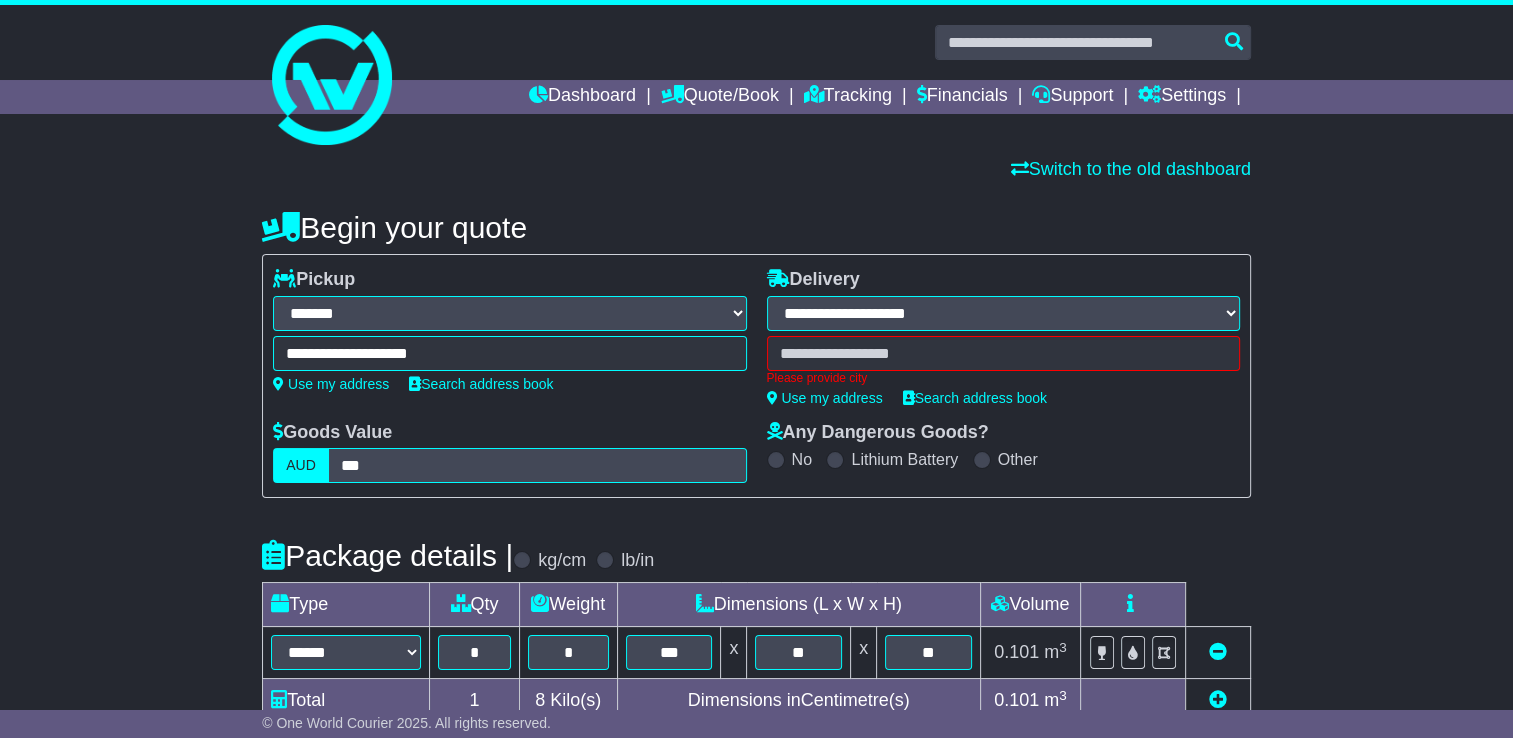 type on "**********" 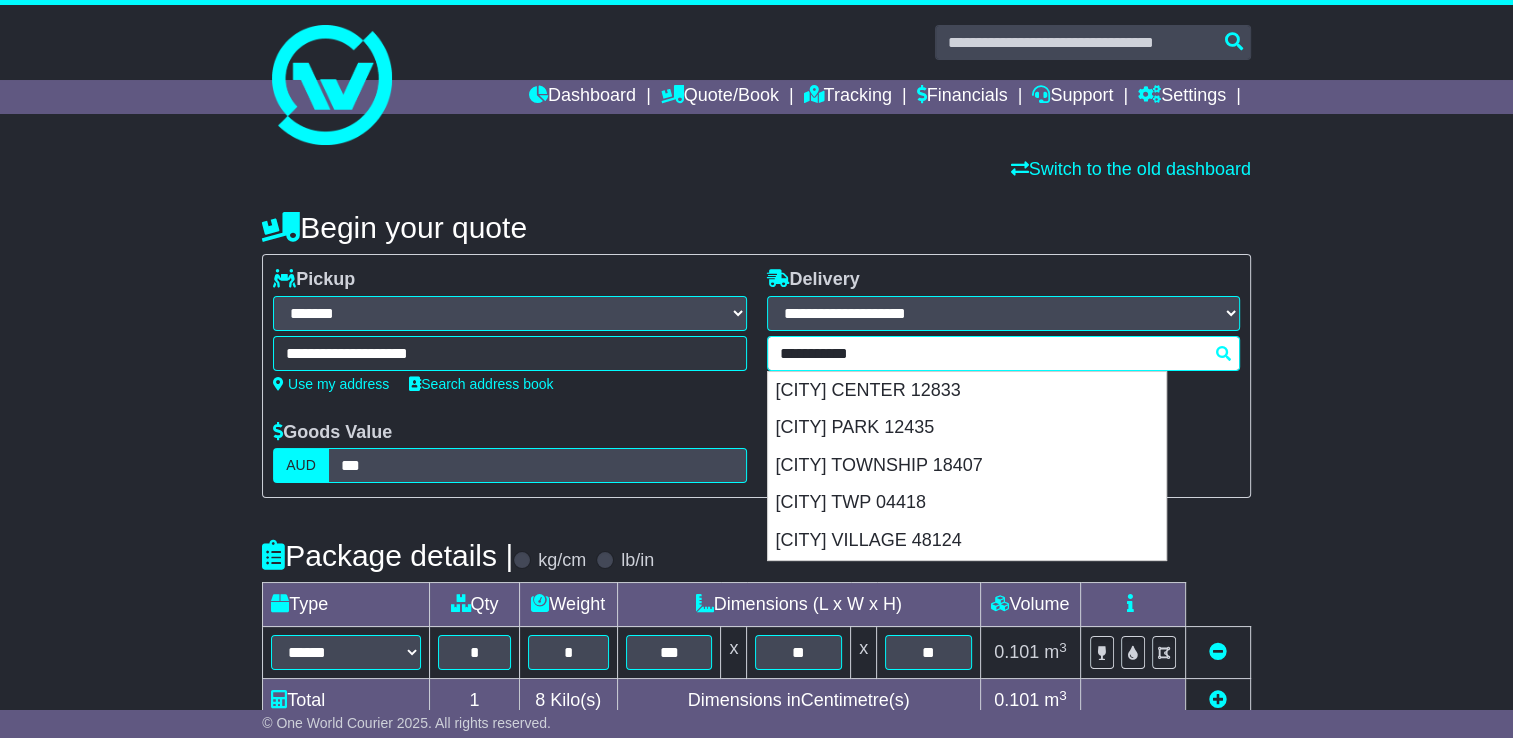 paste on "******" 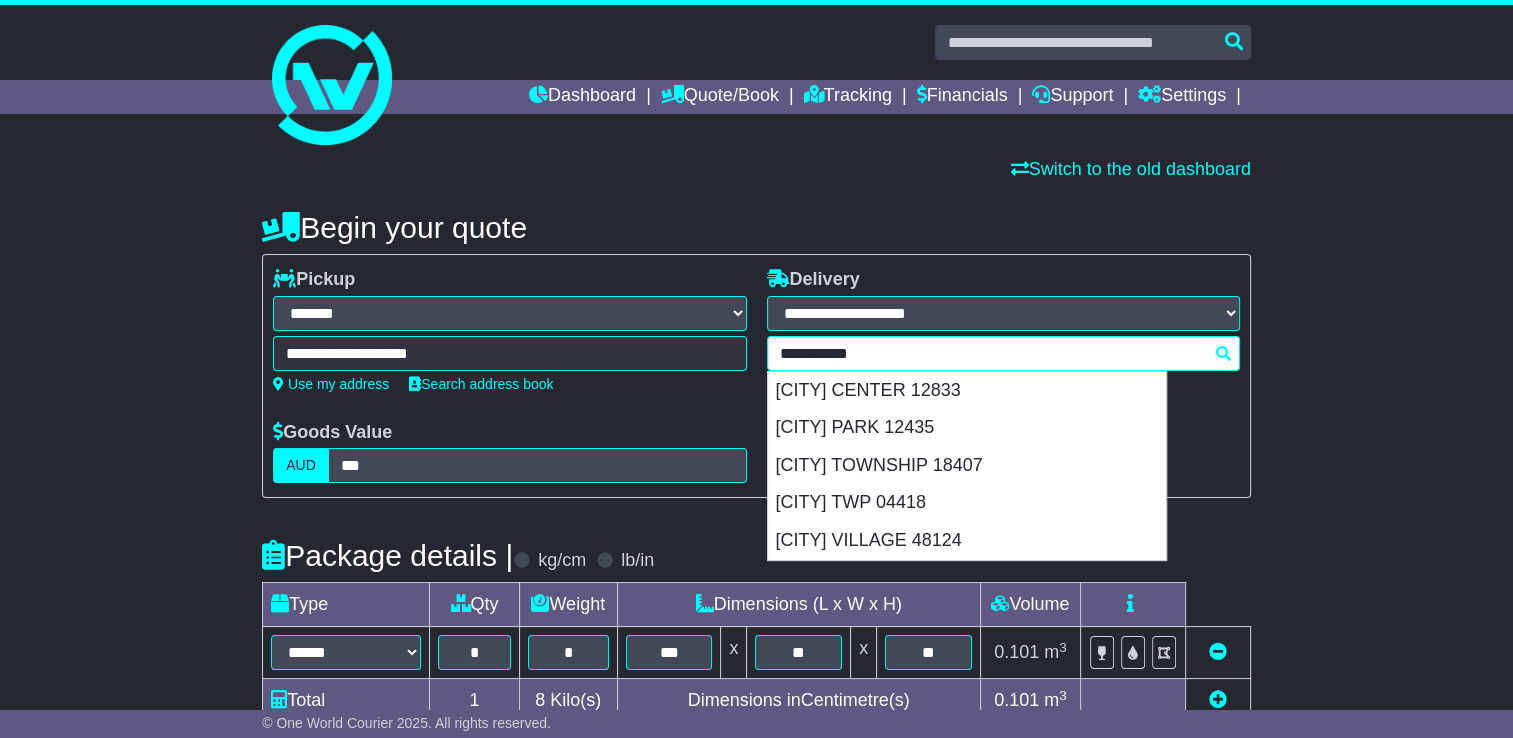 type 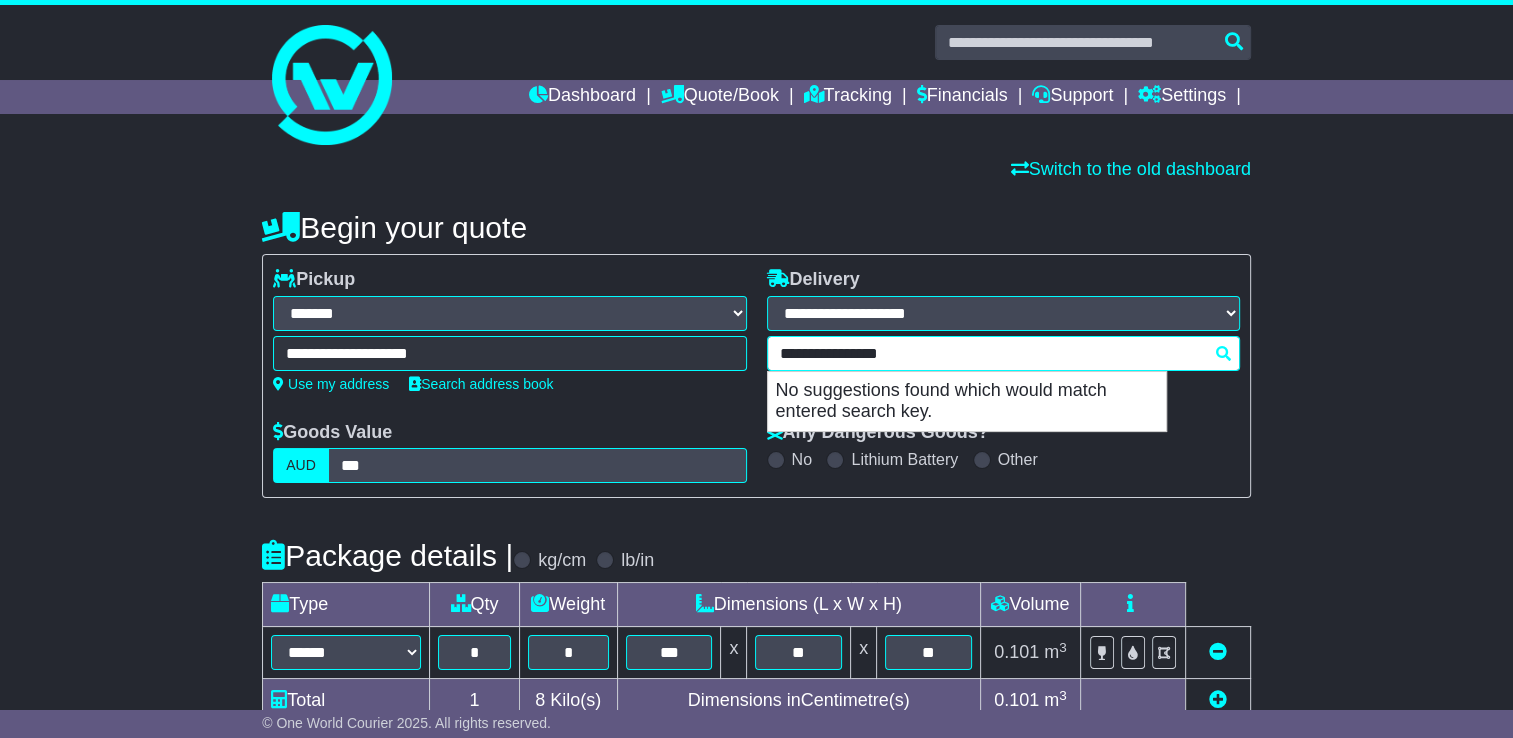 click on "**********" at bounding box center (1003, 353) 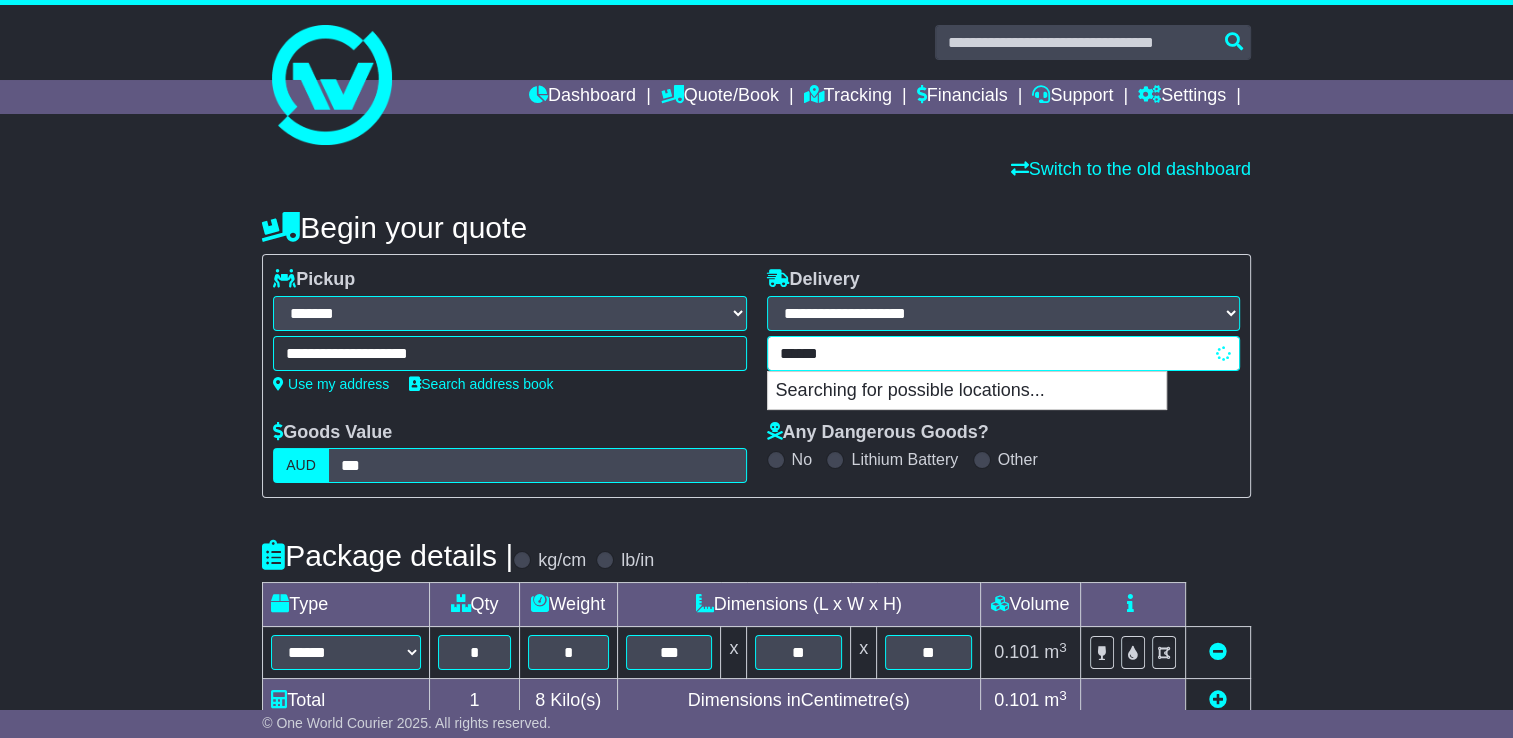 type on "*****" 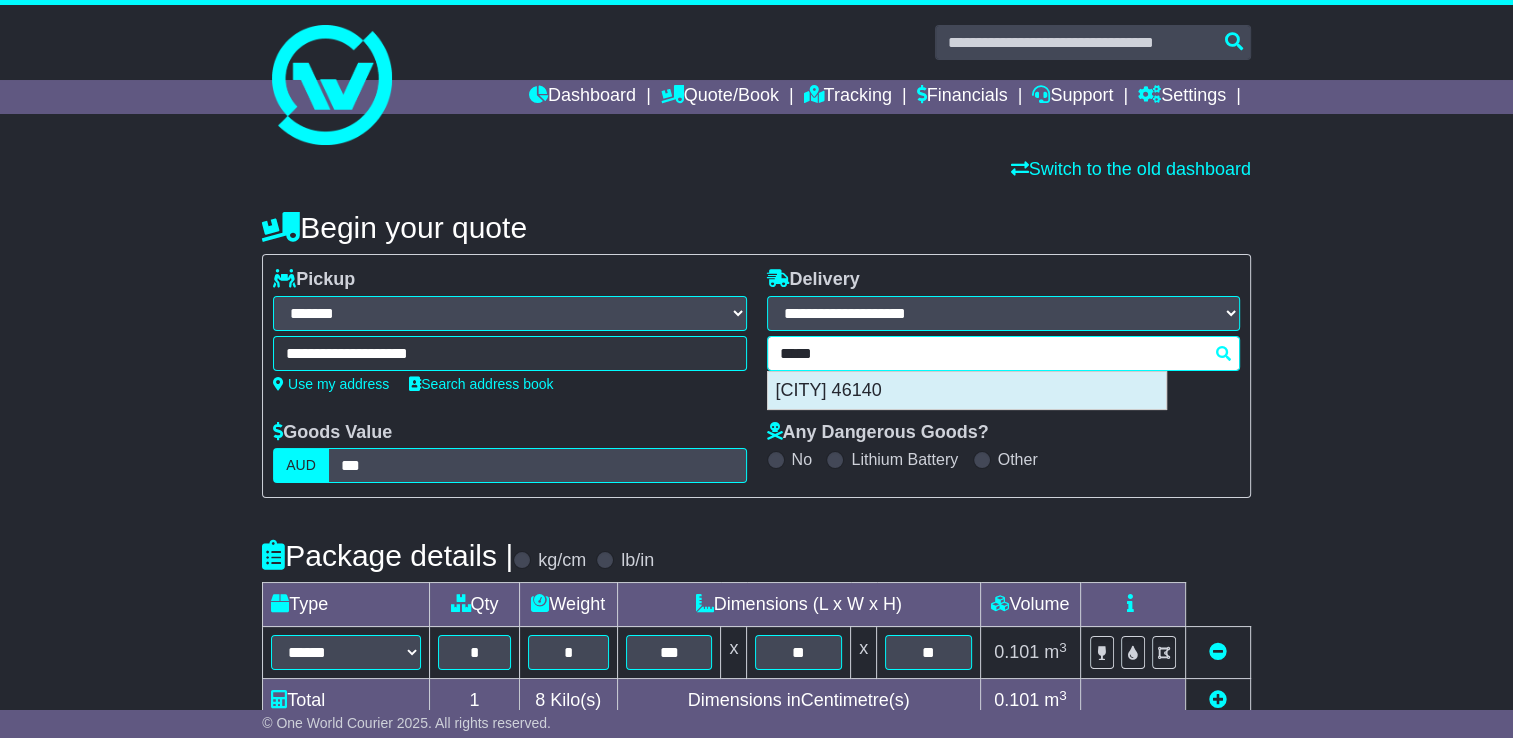 click on "GREENFIELD 46140" at bounding box center (967, 391) 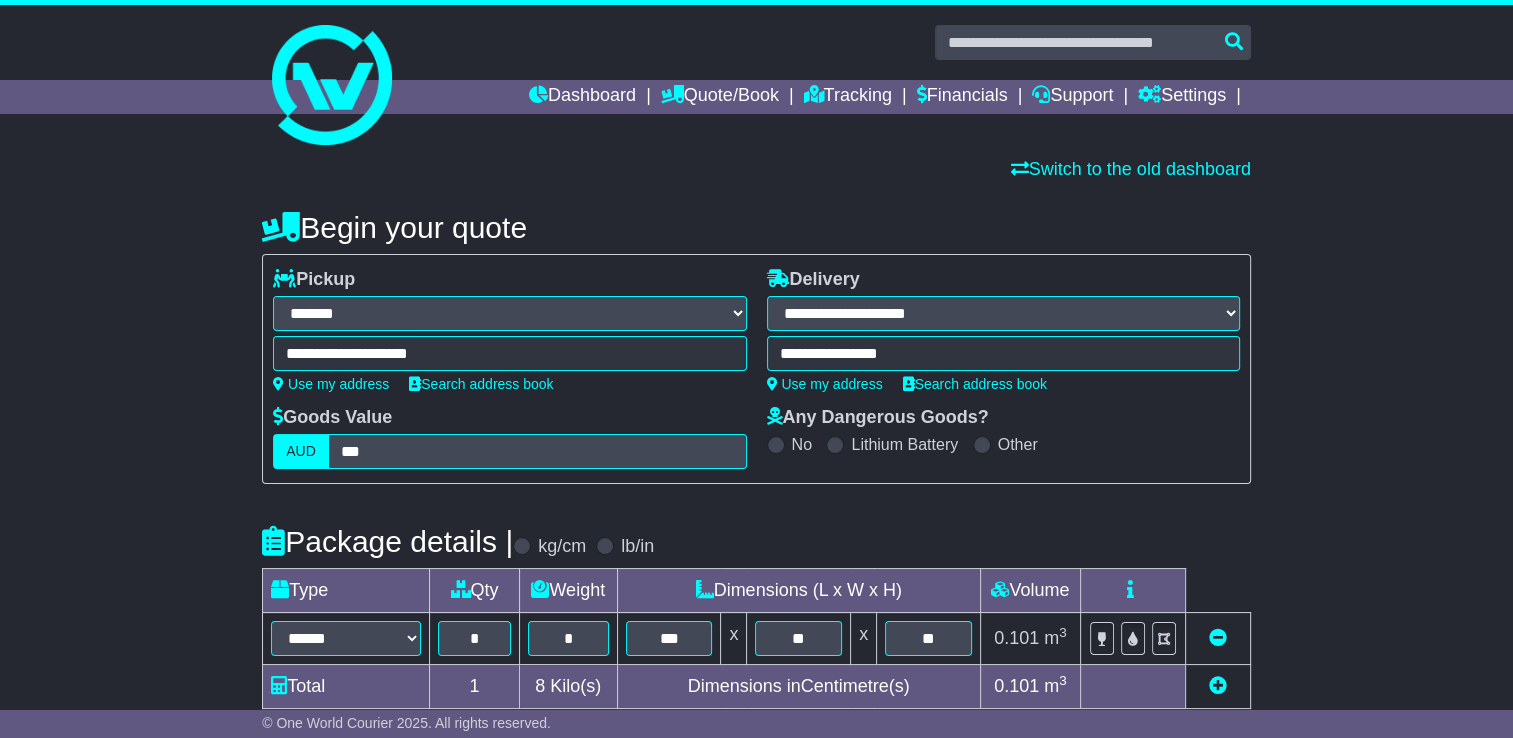 type on "**********" 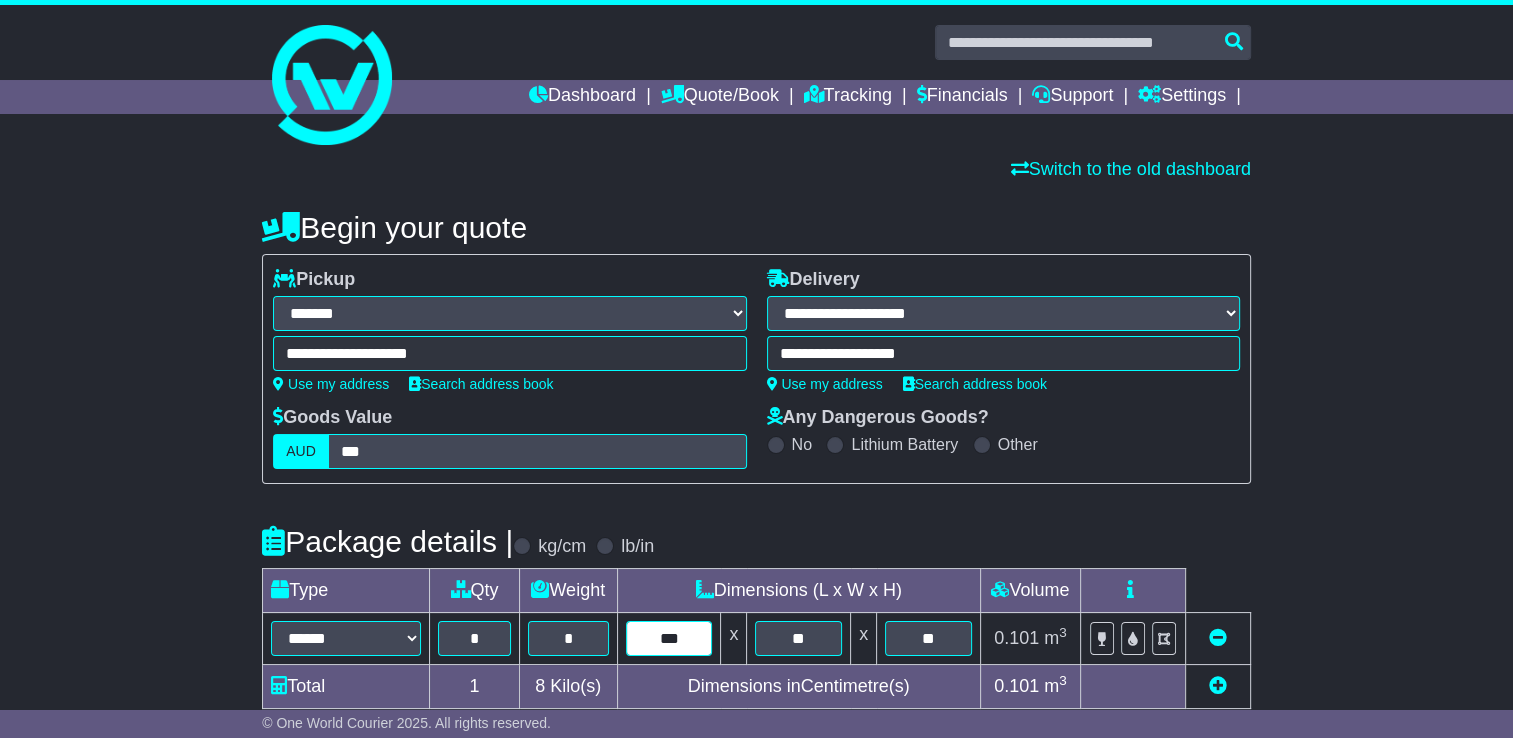 click on "***" at bounding box center (669, 638) 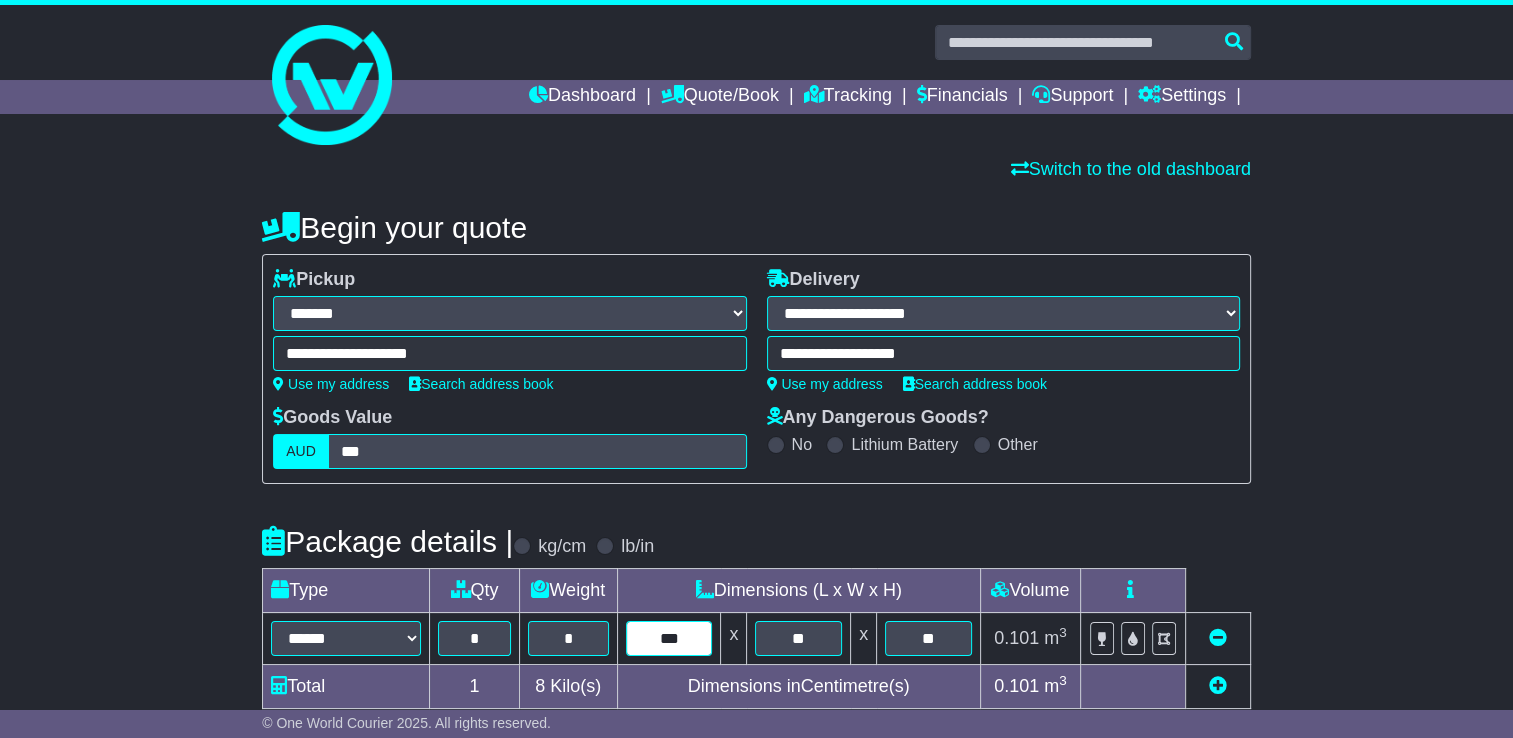 type on "***" 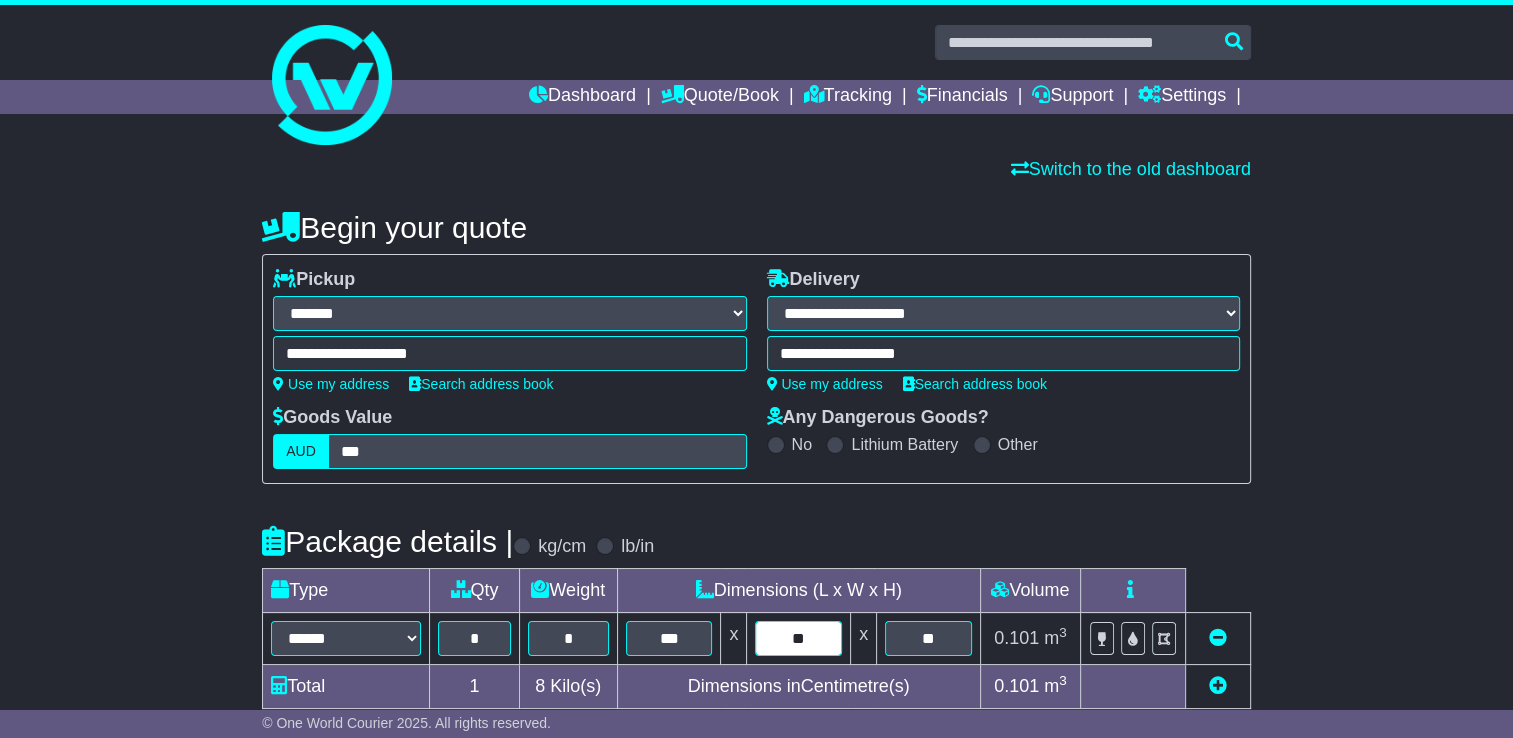 click on "**" at bounding box center (798, 638) 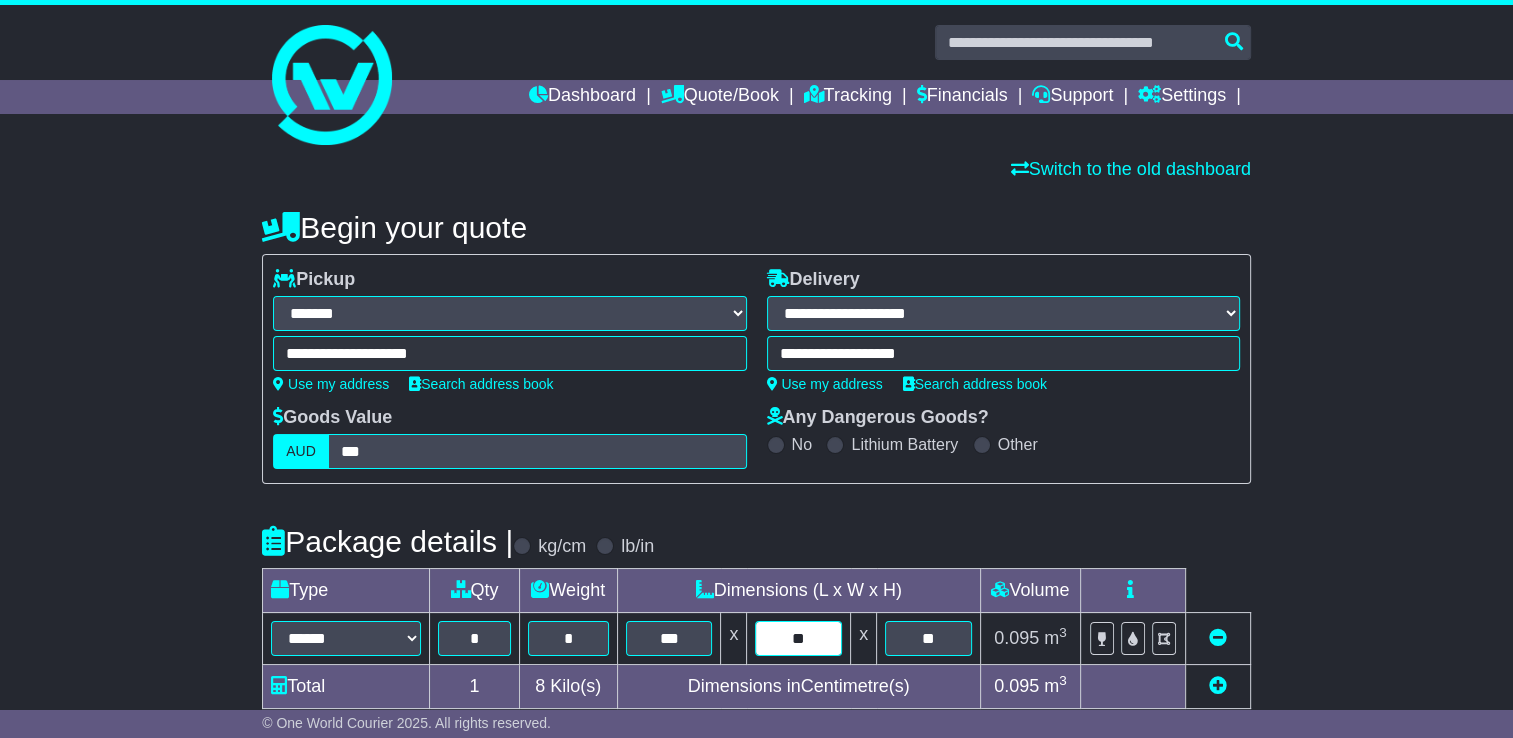 type on "*" 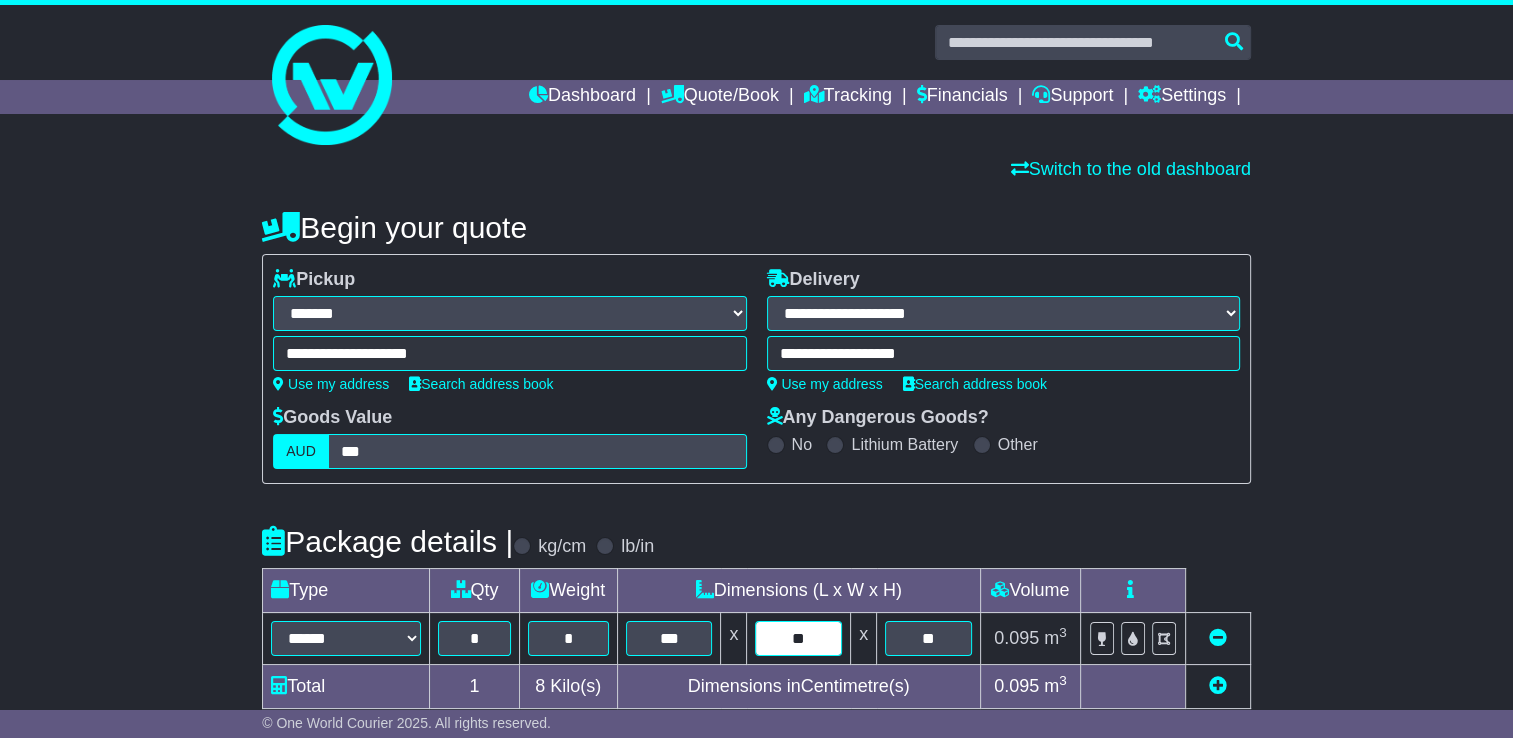 type on "**" 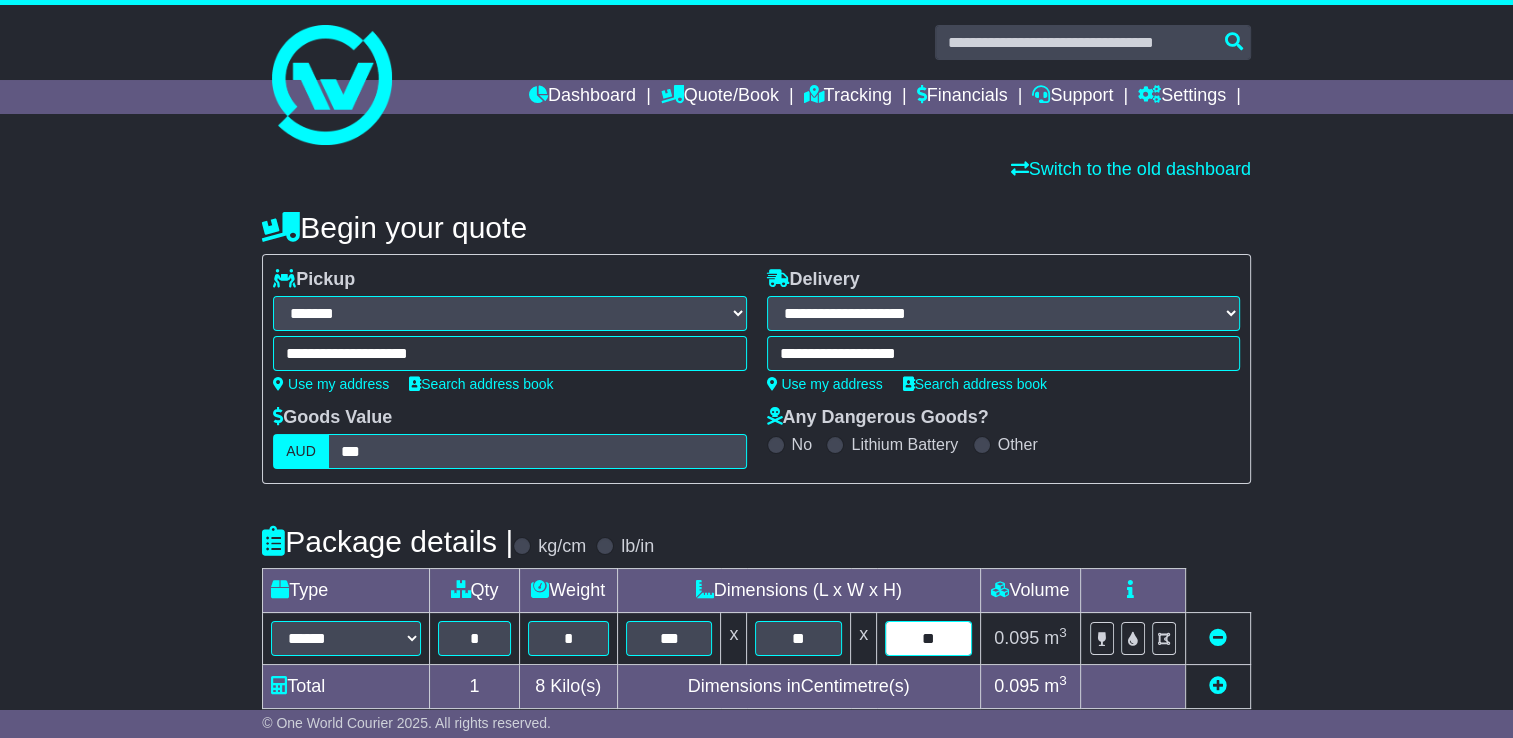 click on "**" at bounding box center (928, 638) 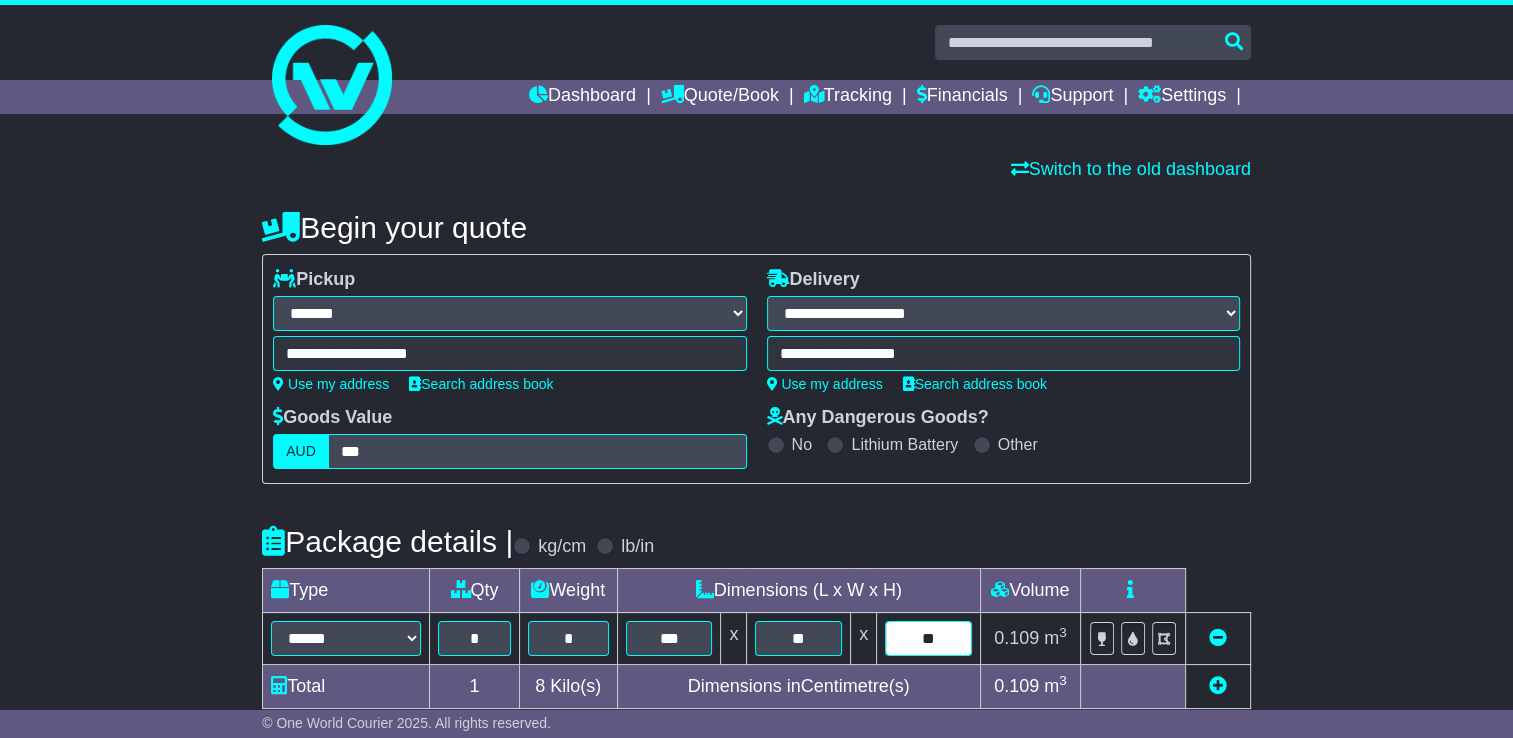 type on "*" 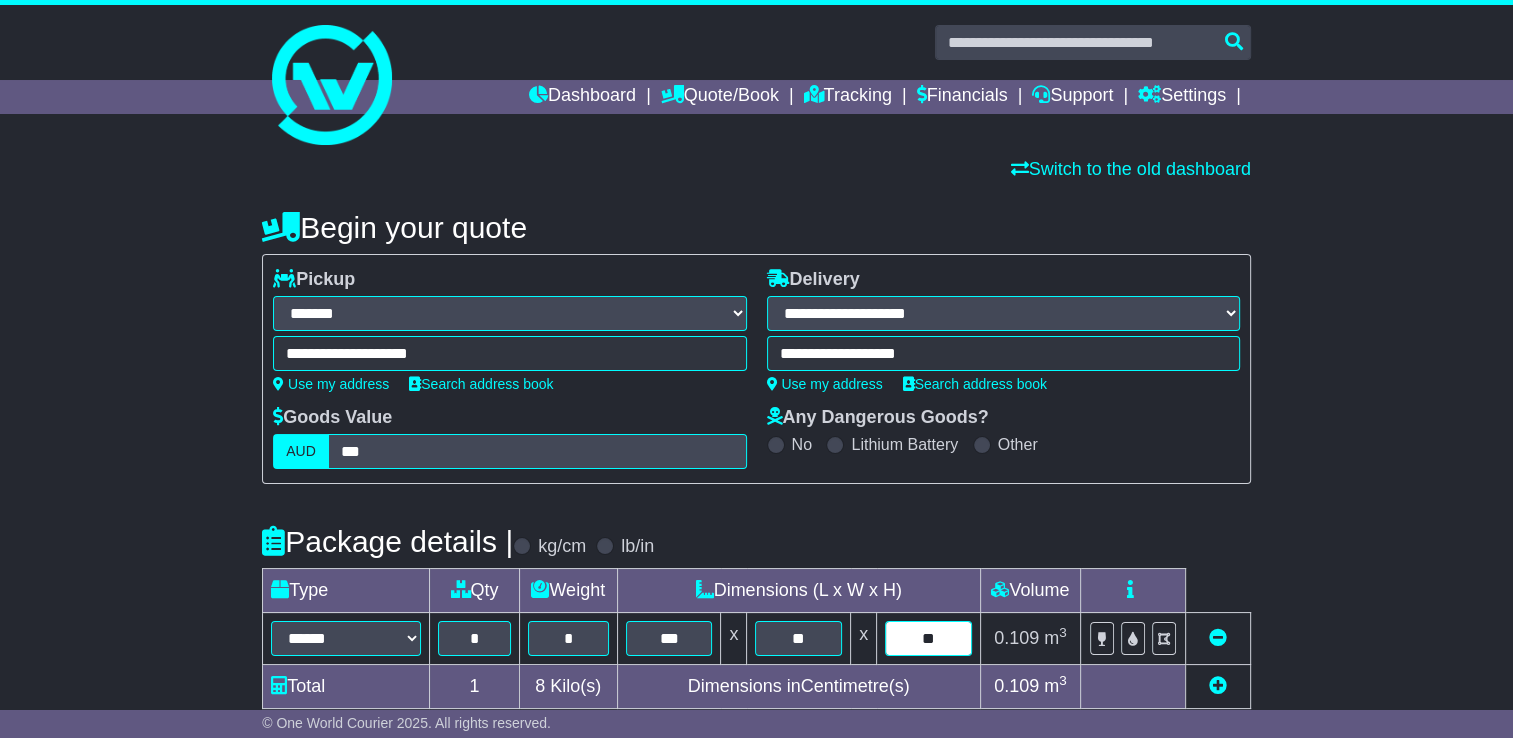 type on "**" 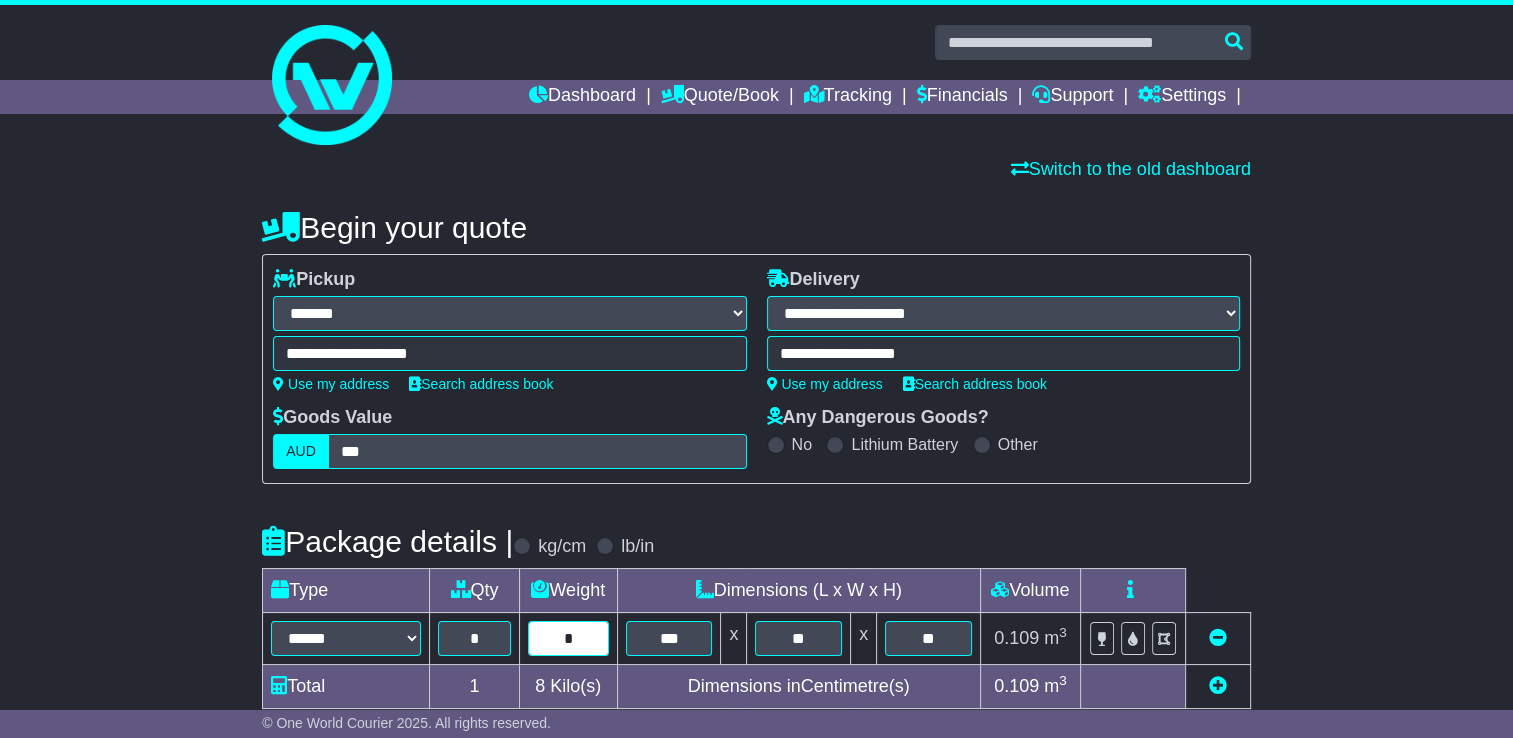 click on "*" at bounding box center [568, 638] 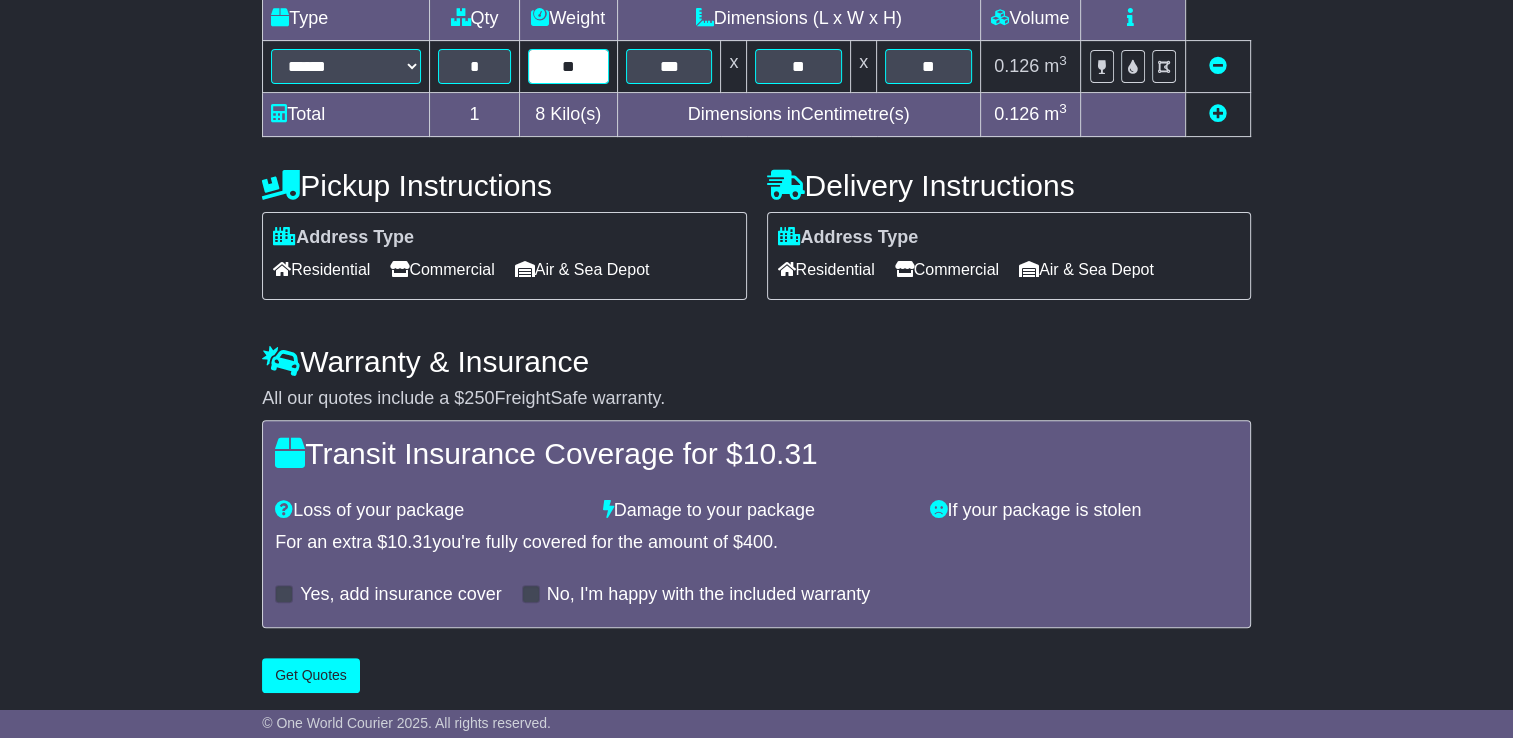 scroll, scrollTop: 576, scrollLeft: 0, axis: vertical 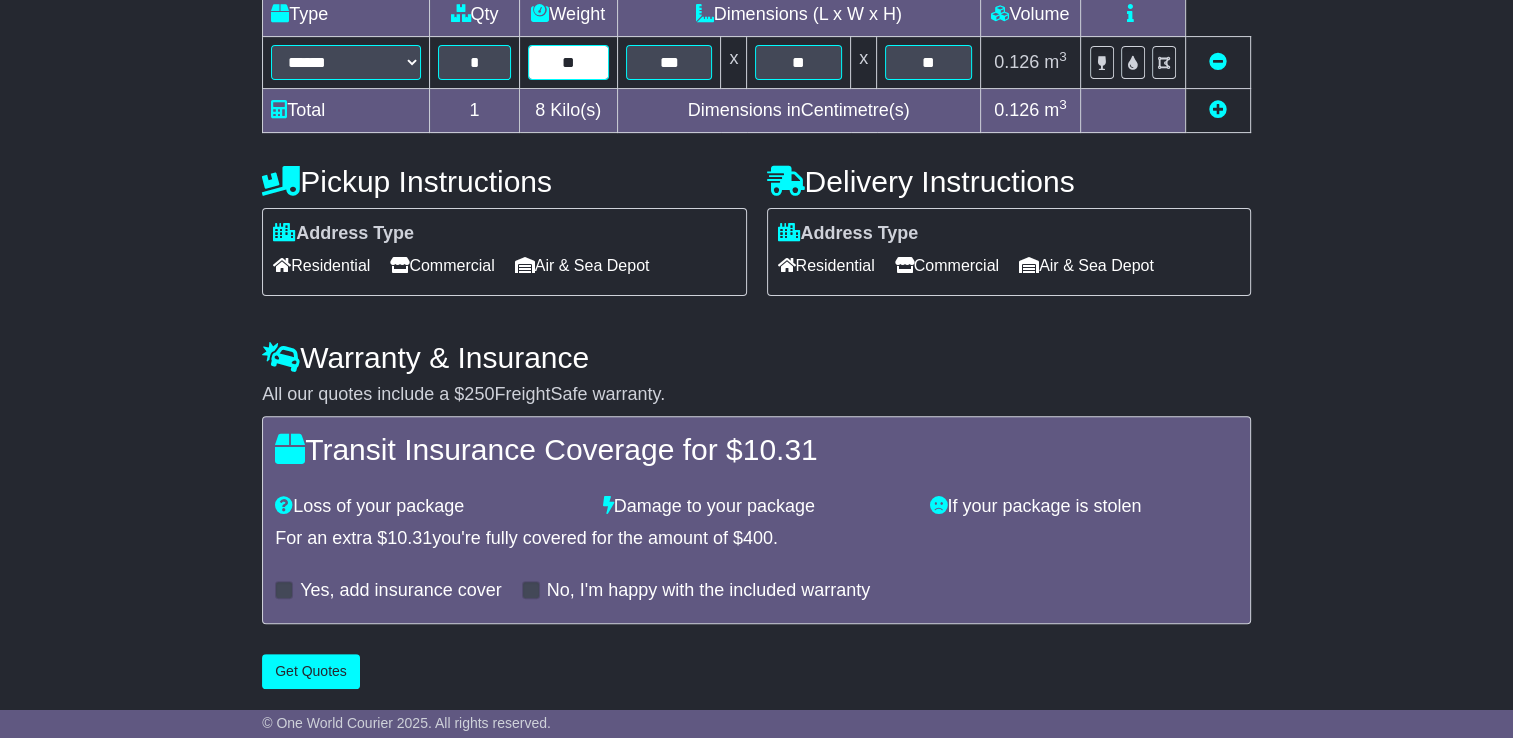 type on "**" 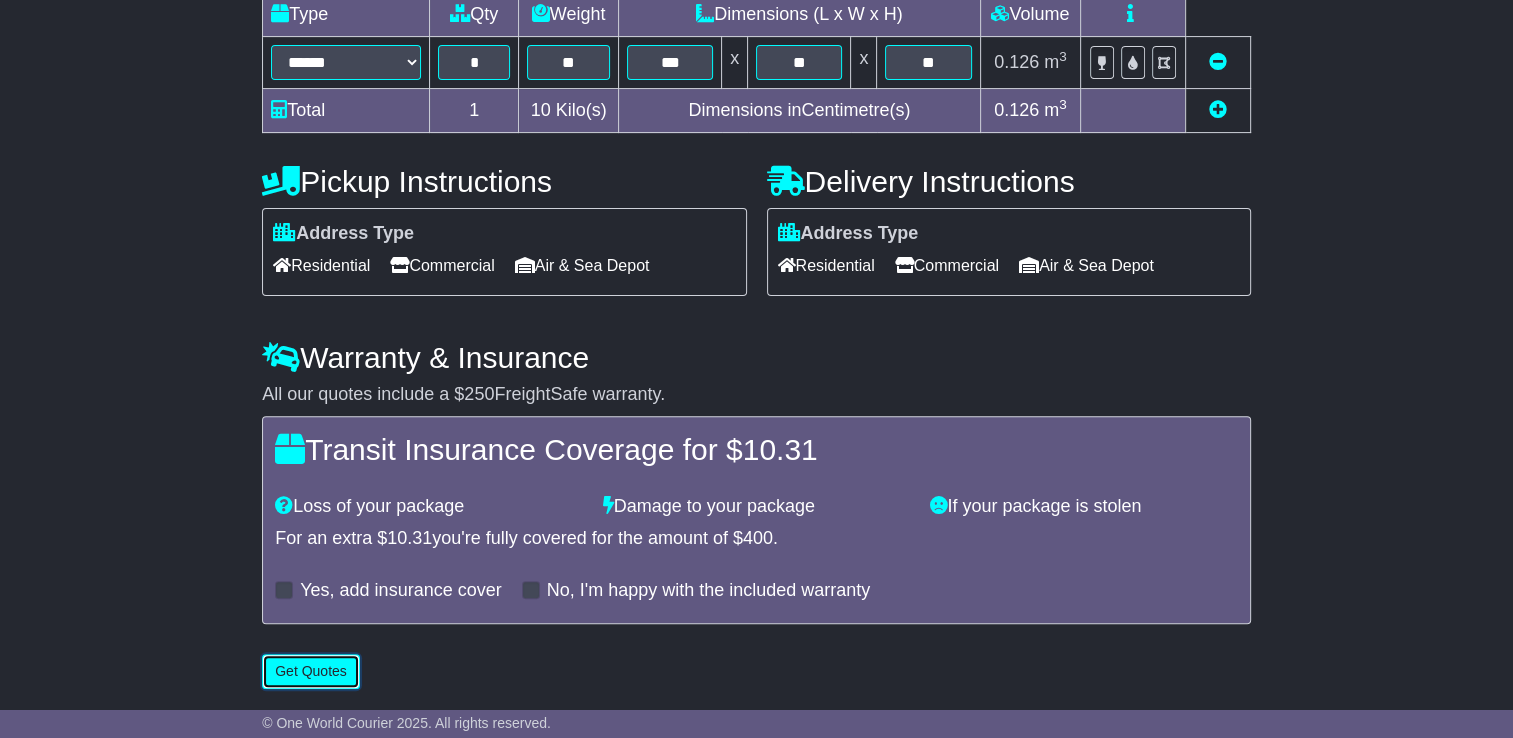 click on "Get Quotes" at bounding box center (311, 671) 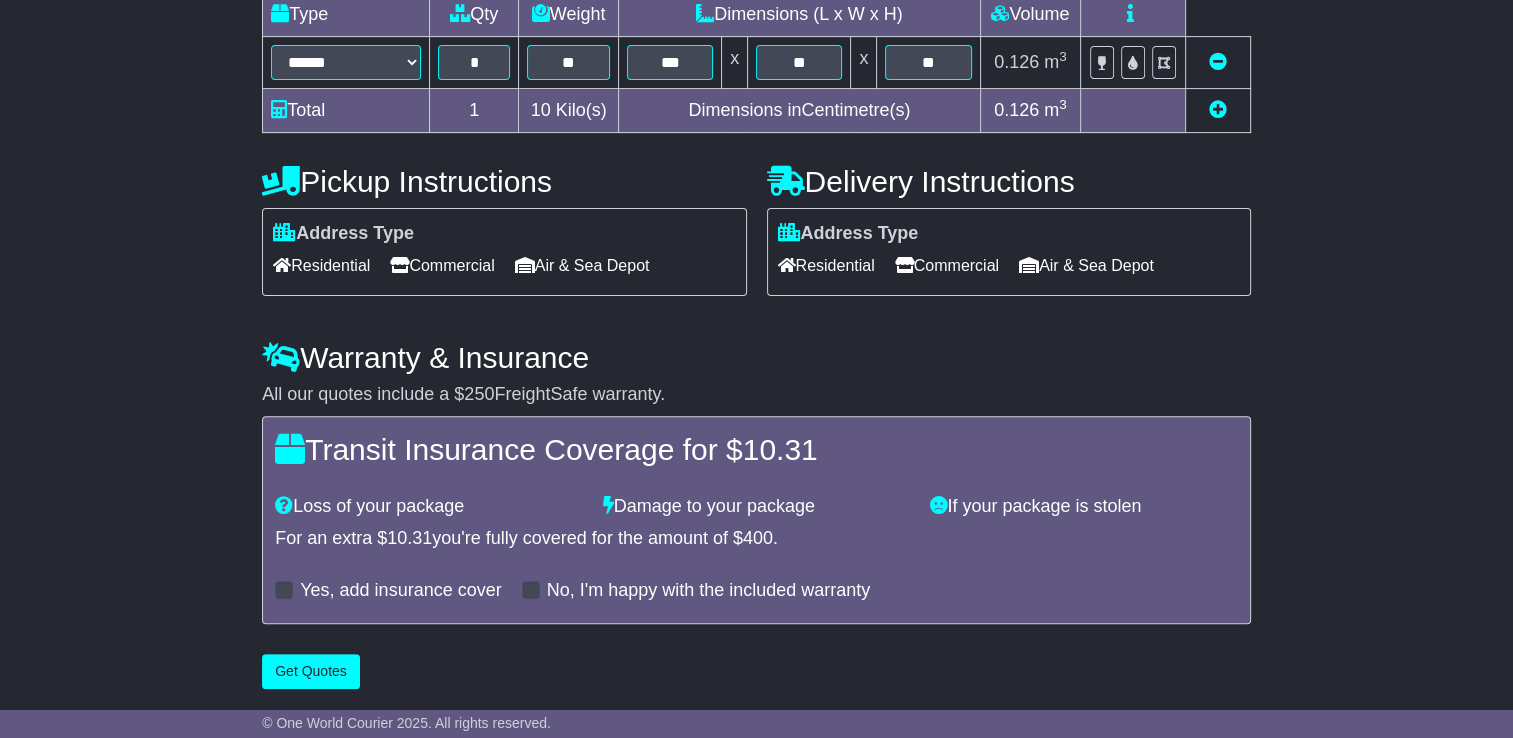 scroll, scrollTop: 0, scrollLeft: 0, axis: both 